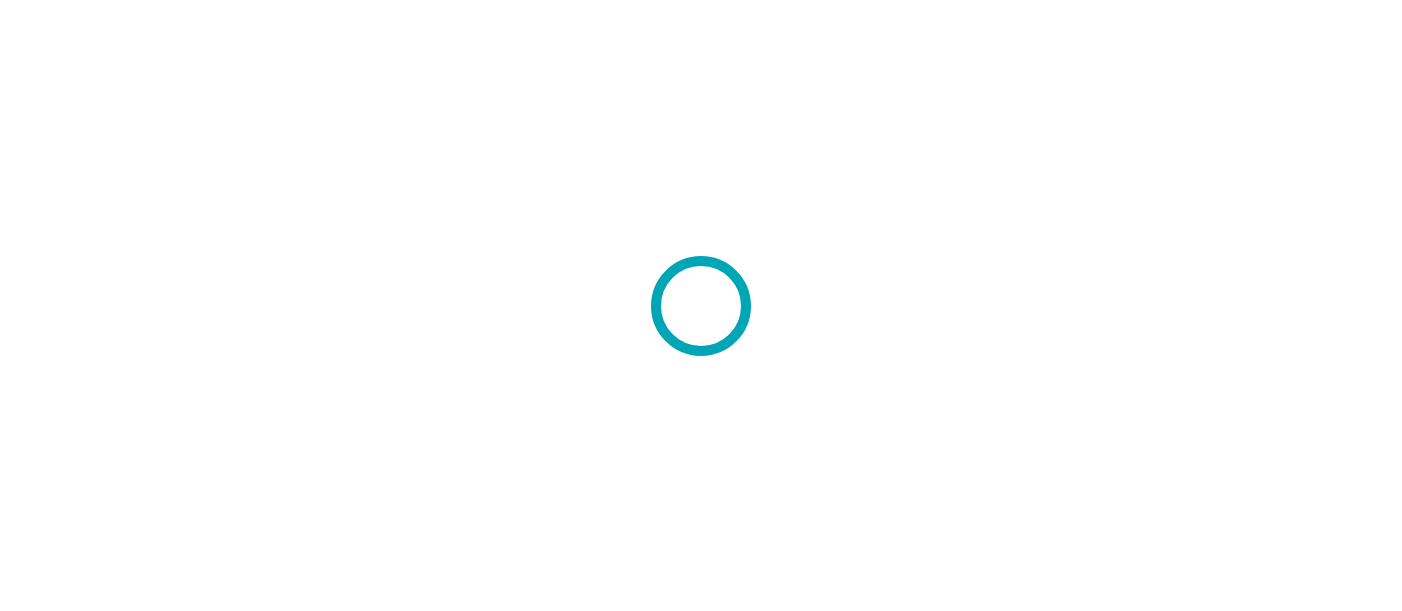 scroll, scrollTop: 0, scrollLeft: 0, axis: both 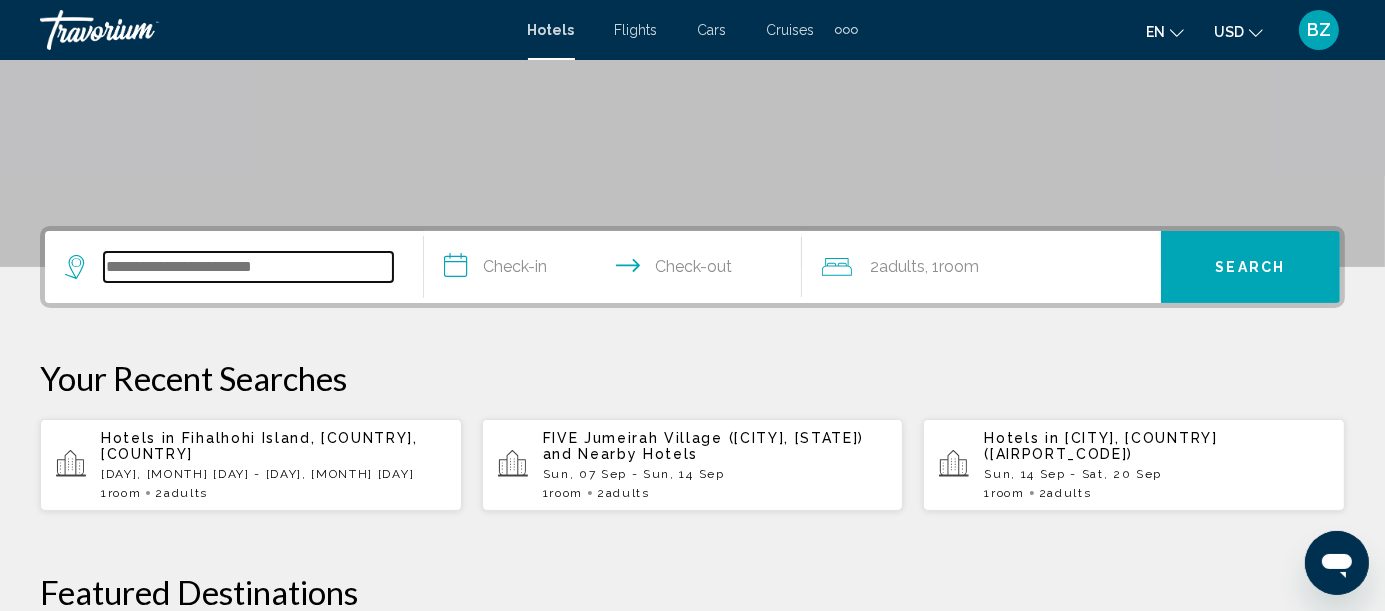 click at bounding box center (248, 267) 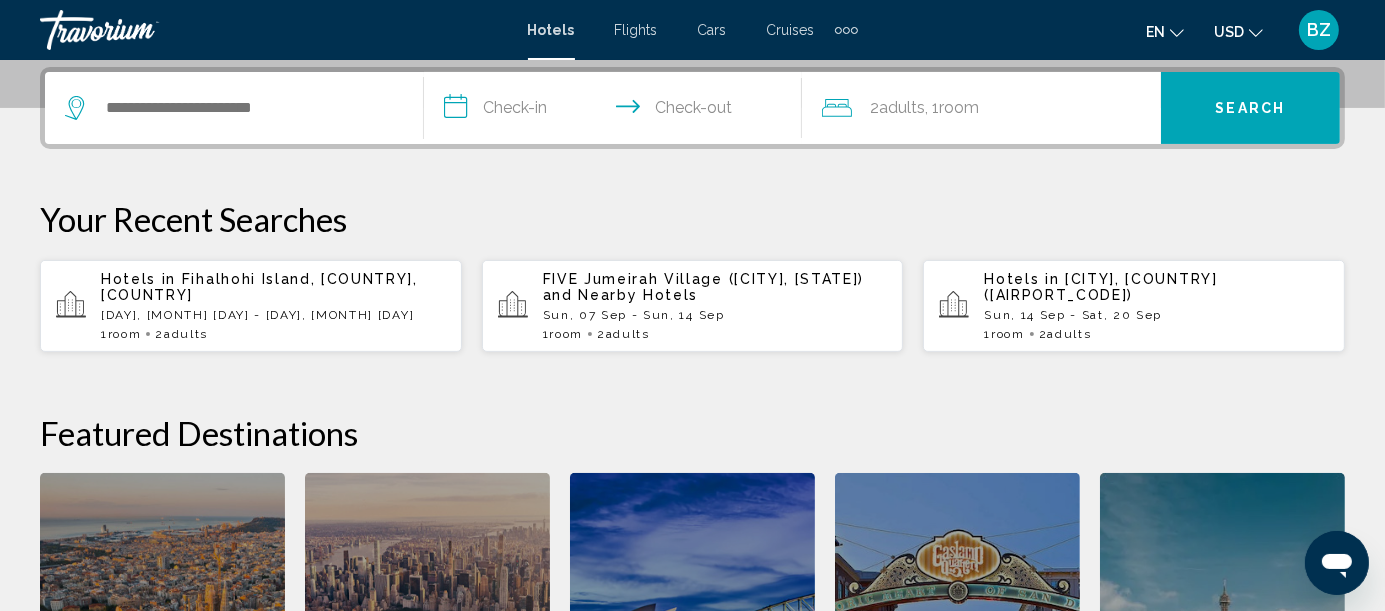 scroll, scrollTop: 493, scrollLeft: 0, axis: vertical 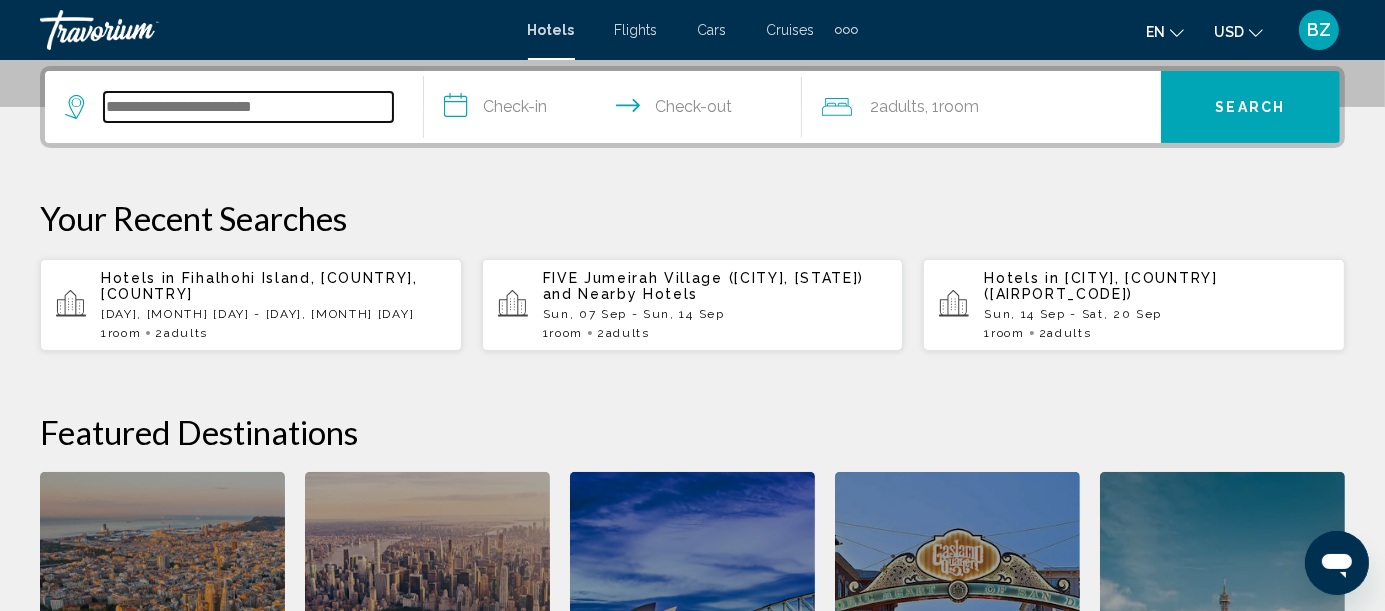 drag, startPoint x: 118, startPoint y: 261, endPoint x: 104, endPoint y: 107, distance: 154.63506 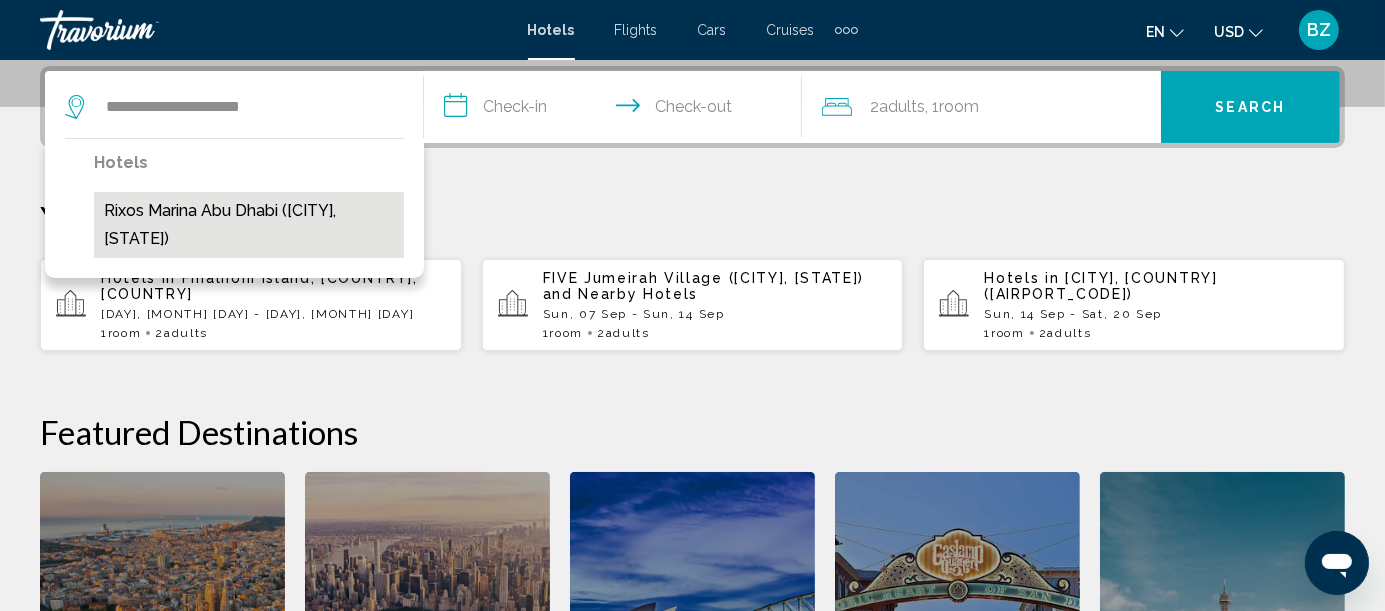 click on "Rixos Marina Abu Dhabi ([CITY], [STATE])" at bounding box center [249, 225] 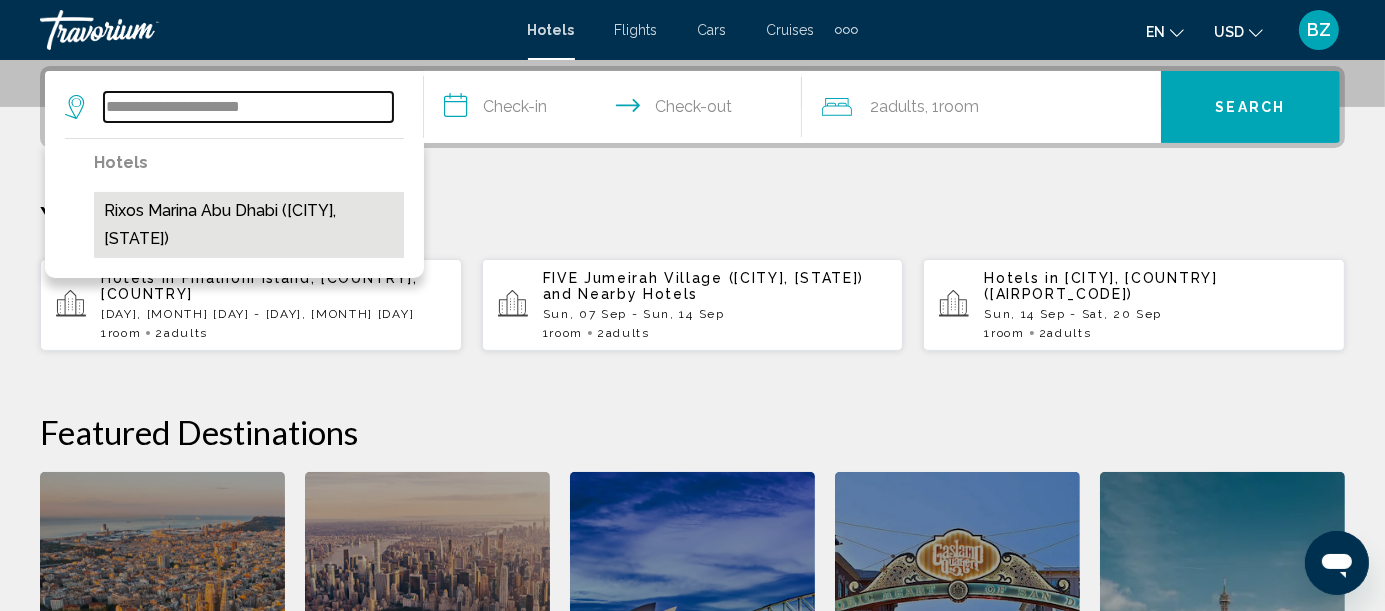 type on "**********" 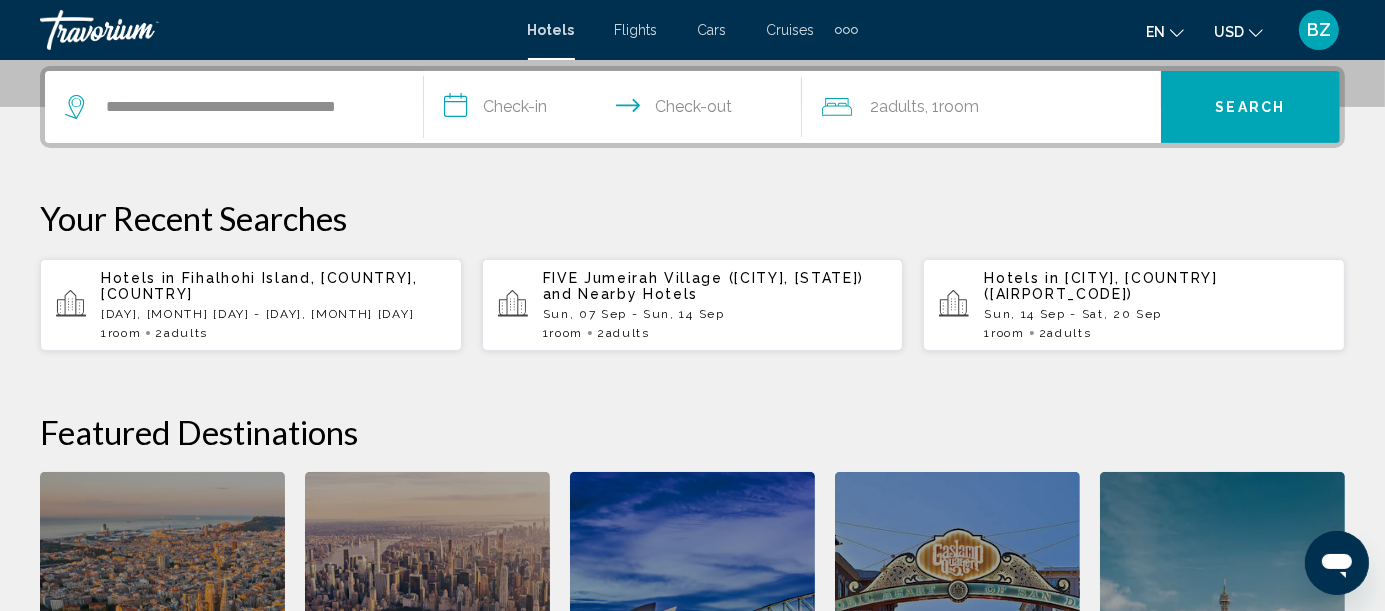 click on "**********" at bounding box center [617, 110] 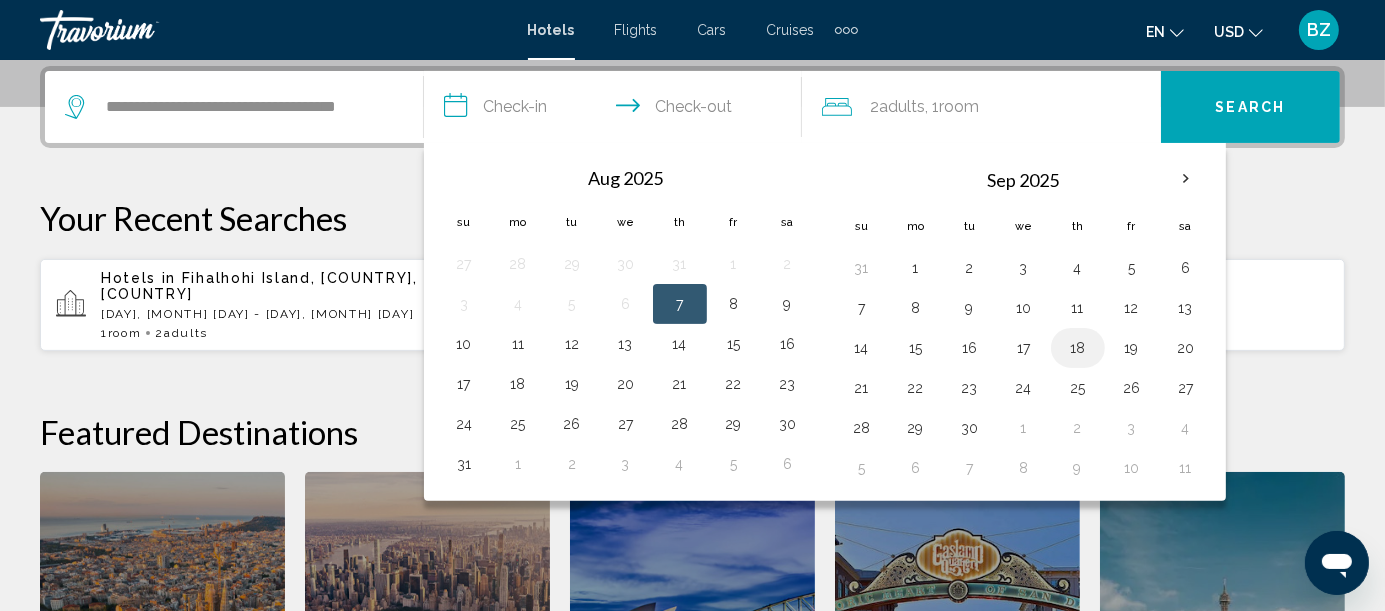 click on "18" at bounding box center (1078, 348) 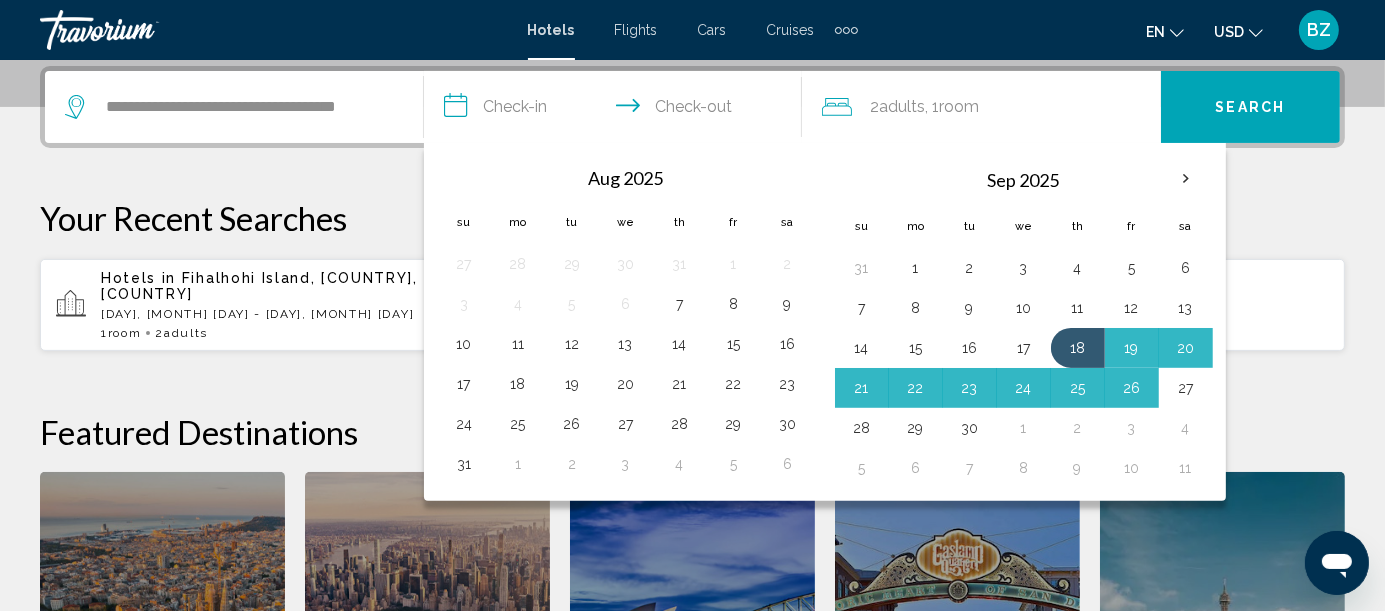 click on "27" at bounding box center [1186, 388] 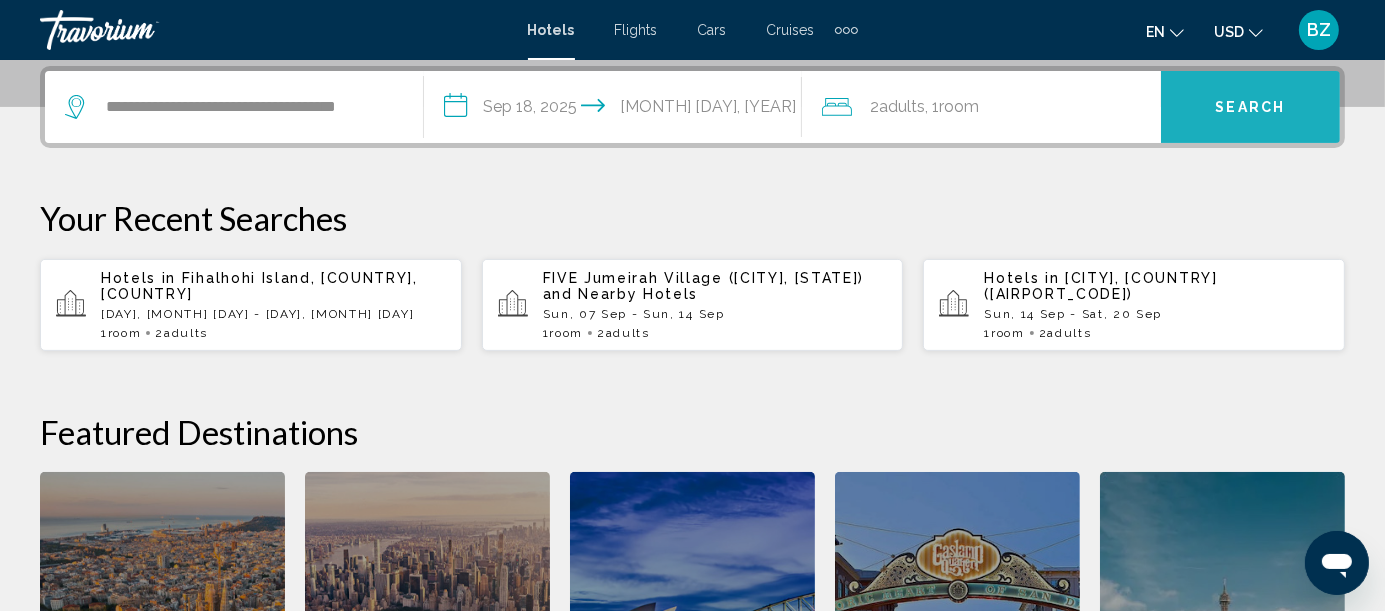 click on "Search" at bounding box center (1250, 107) 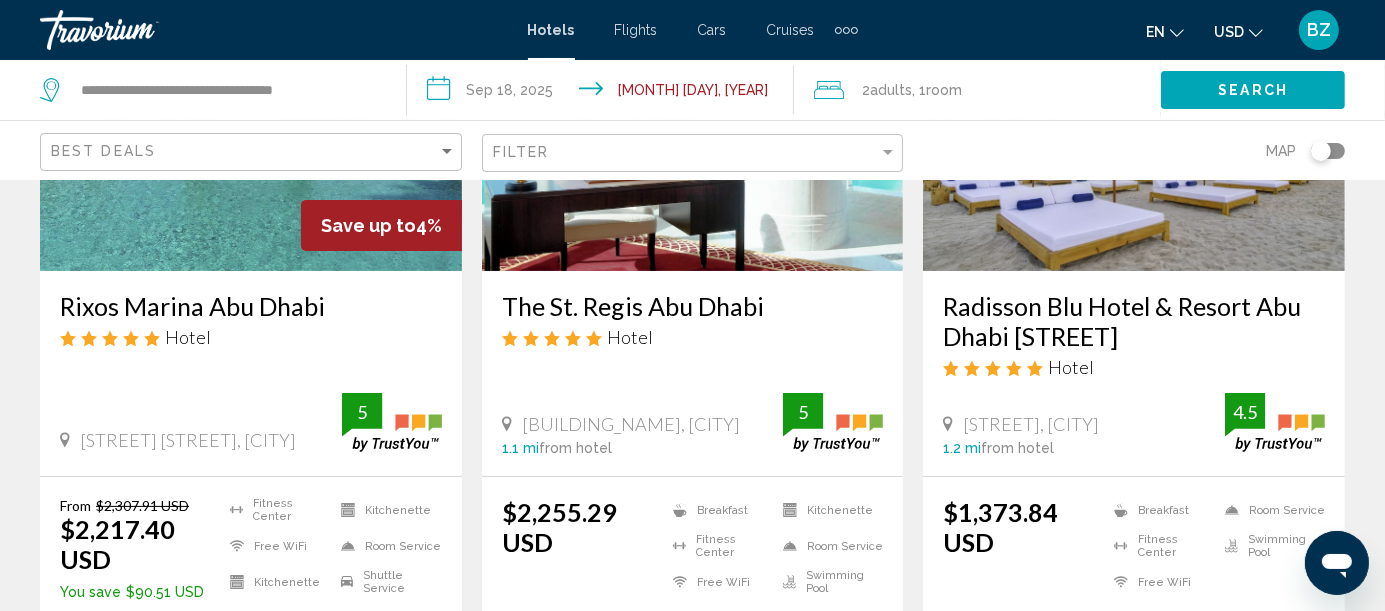 scroll, scrollTop: 333, scrollLeft: 0, axis: vertical 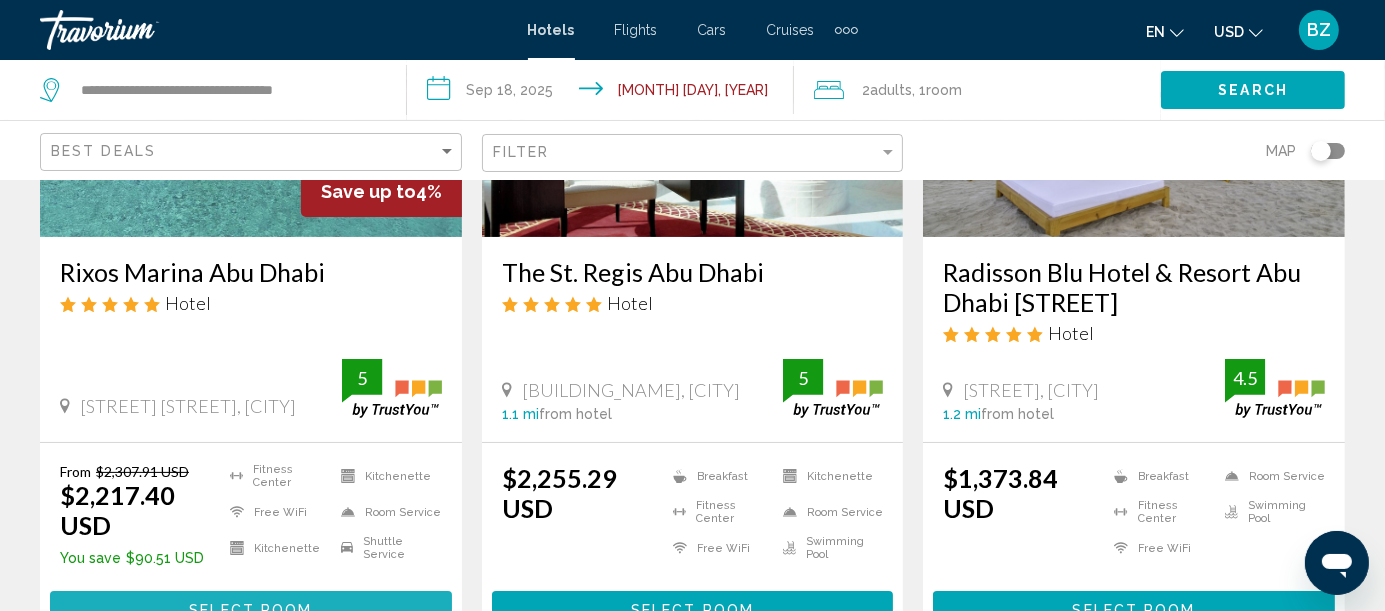 click on "Select Room" at bounding box center [250, 611] 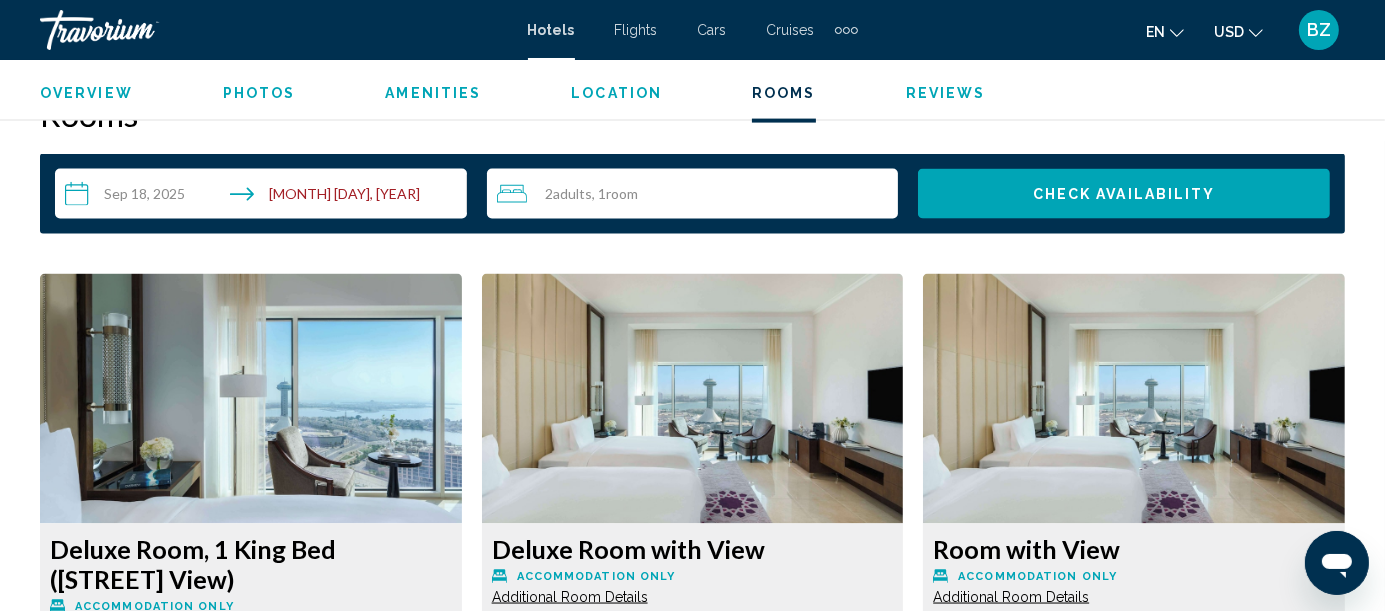 scroll, scrollTop: 2942, scrollLeft: 0, axis: vertical 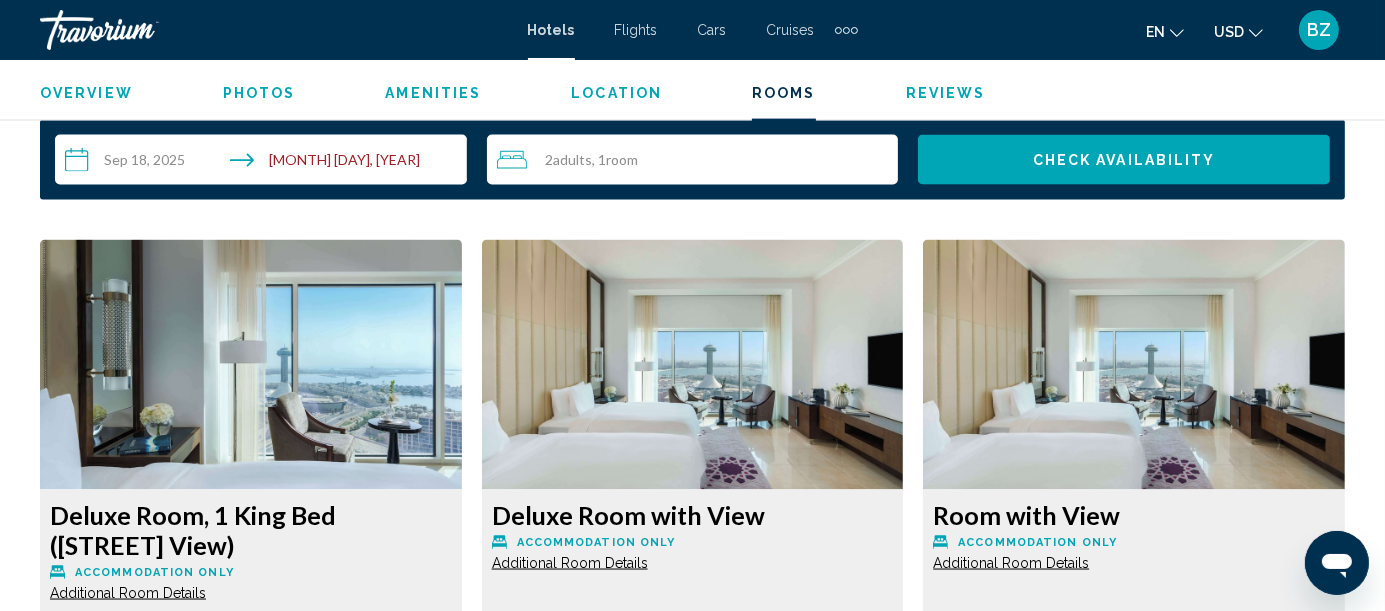 click on "More rates" at bounding box center (146, 906) 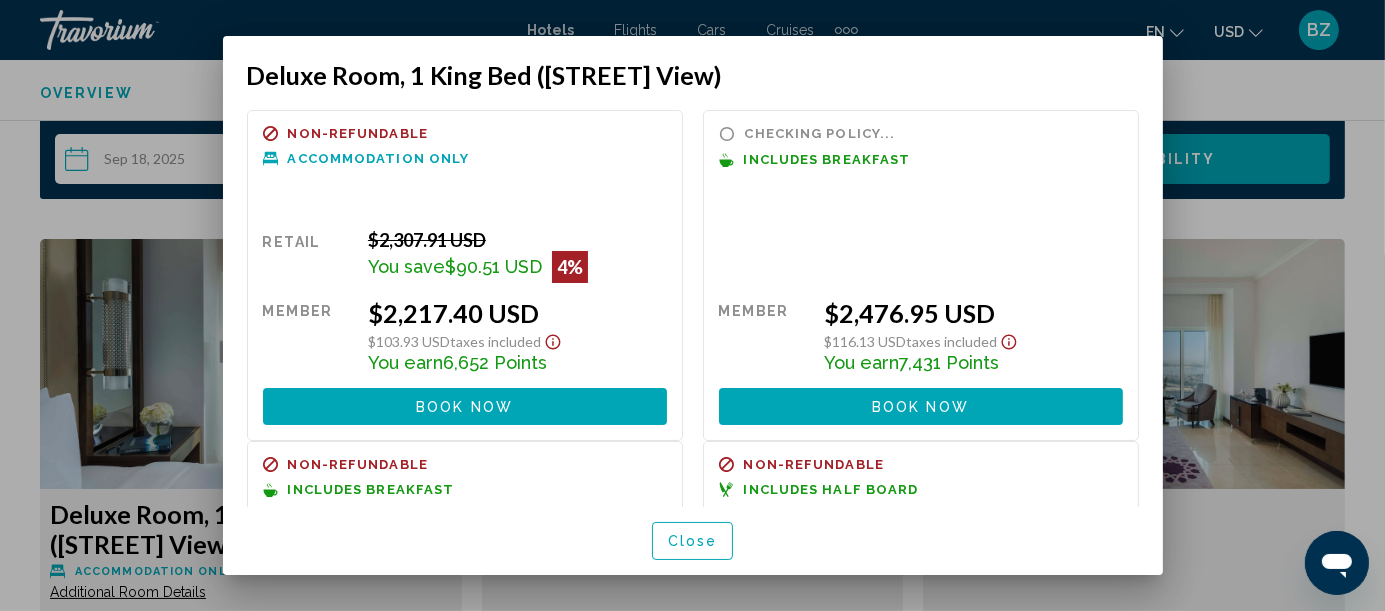 scroll, scrollTop: 0, scrollLeft: 0, axis: both 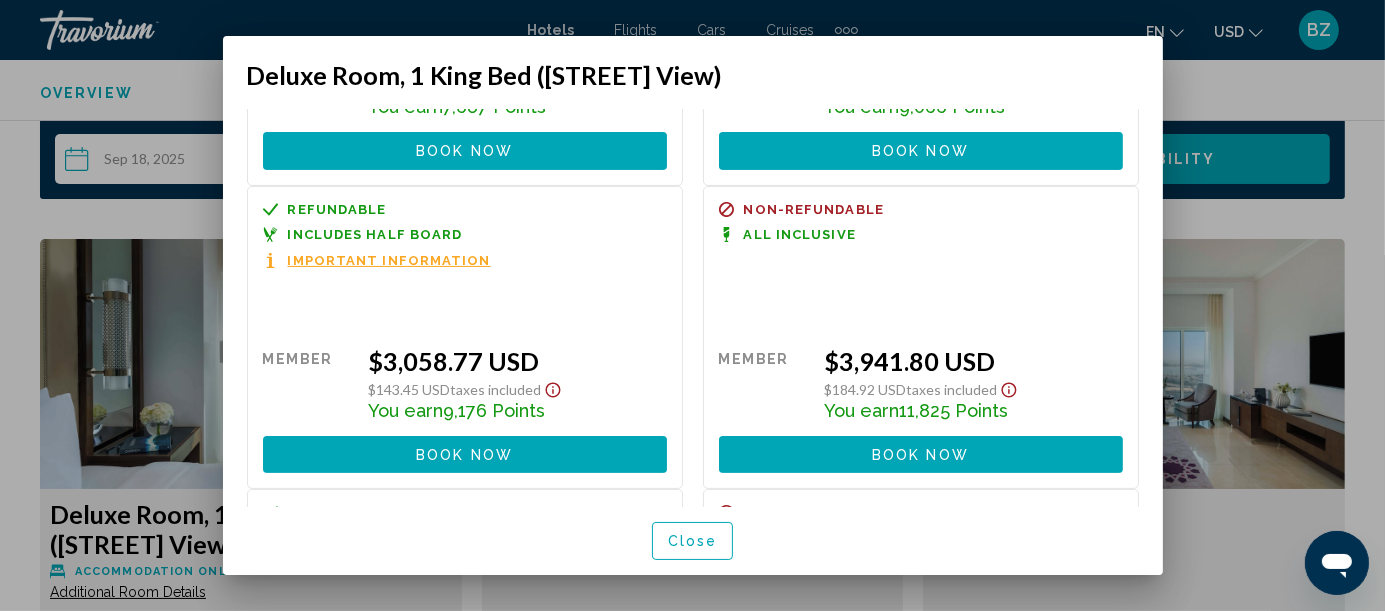 click at bounding box center (692, 305) 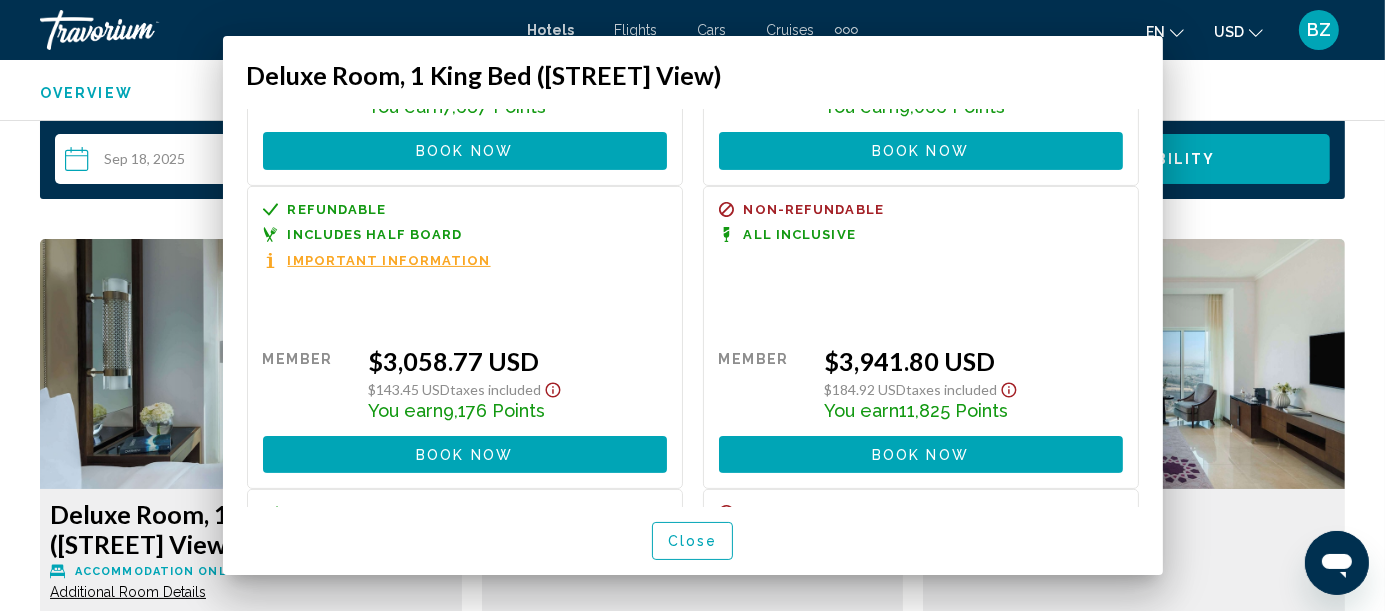 scroll, scrollTop: 2942, scrollLeft: 0, axis: vertical 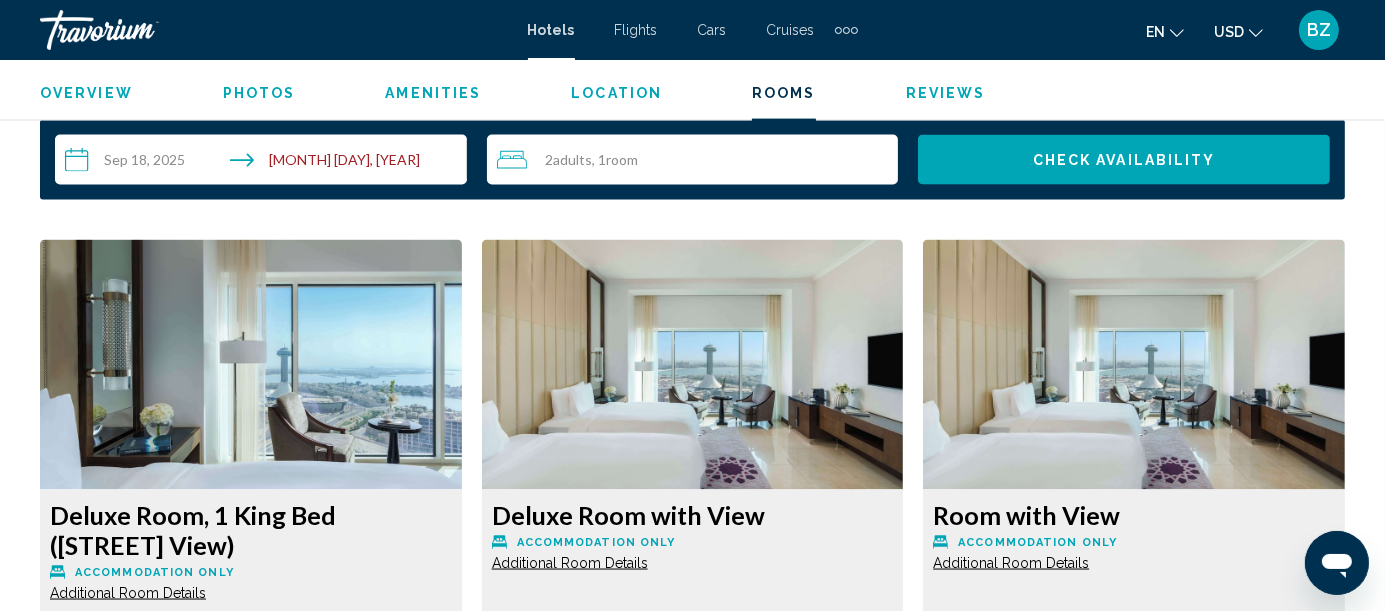 click on "More rates" at bounding box center [146, 906] 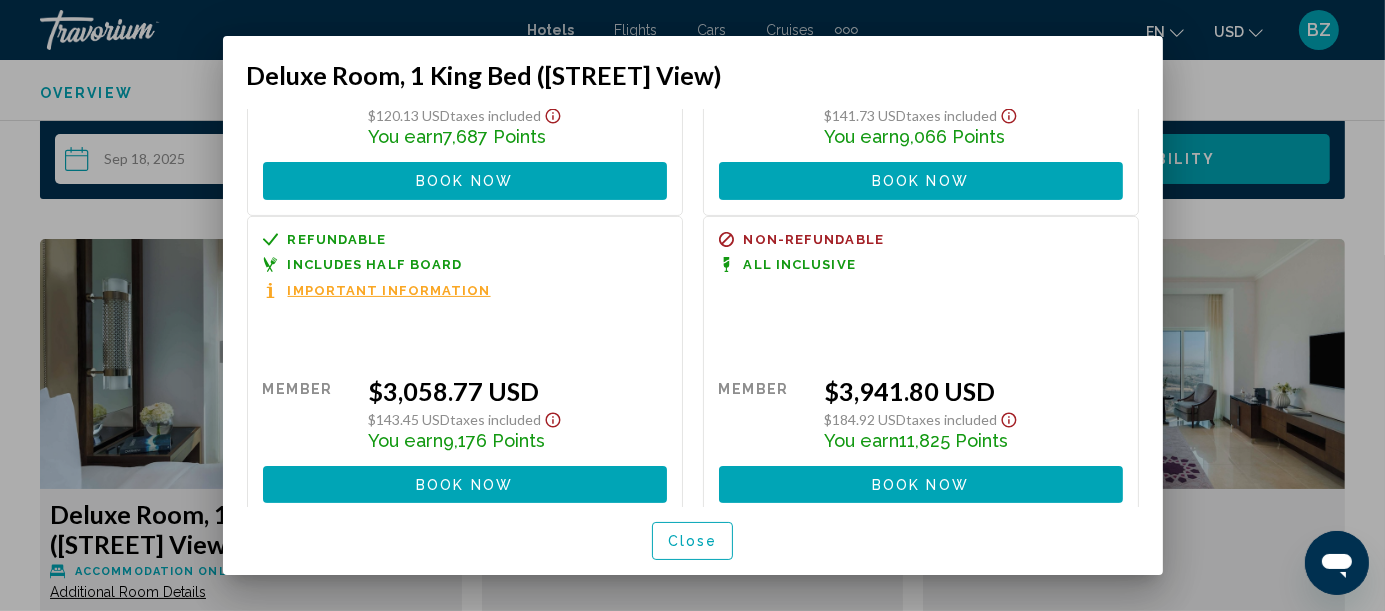 scroll, scrollTop: 555, scrollLeft: 0, axis: vertical 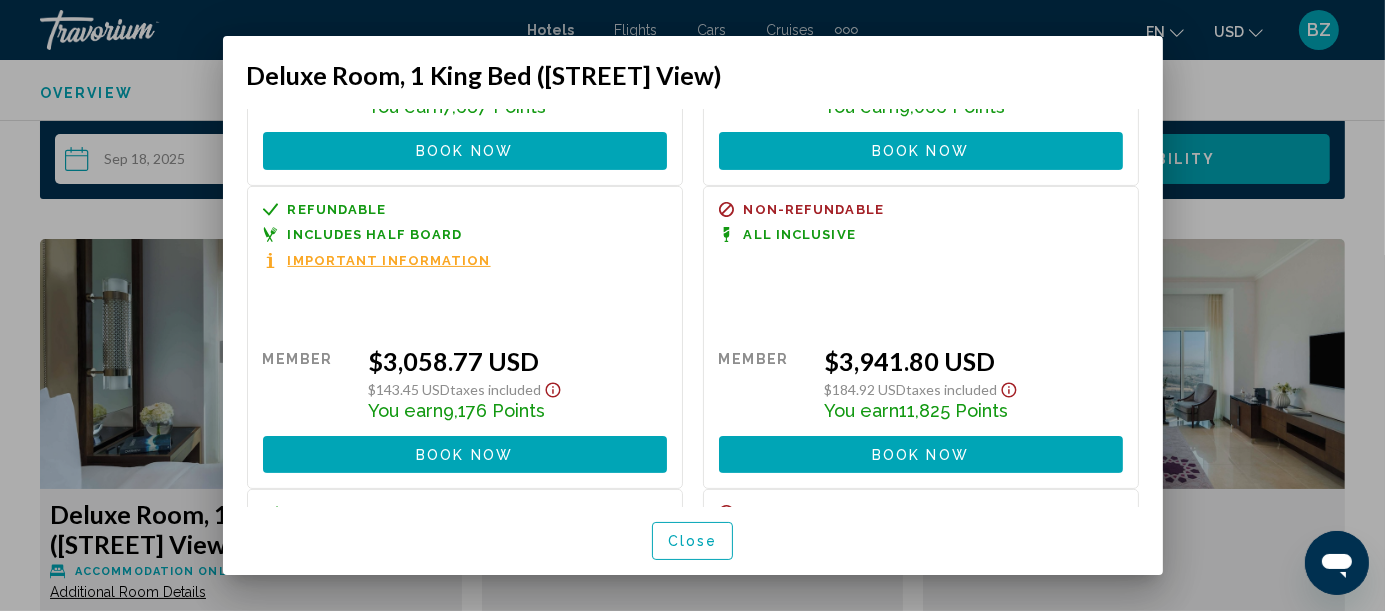 click at bounding box center [692, 305] 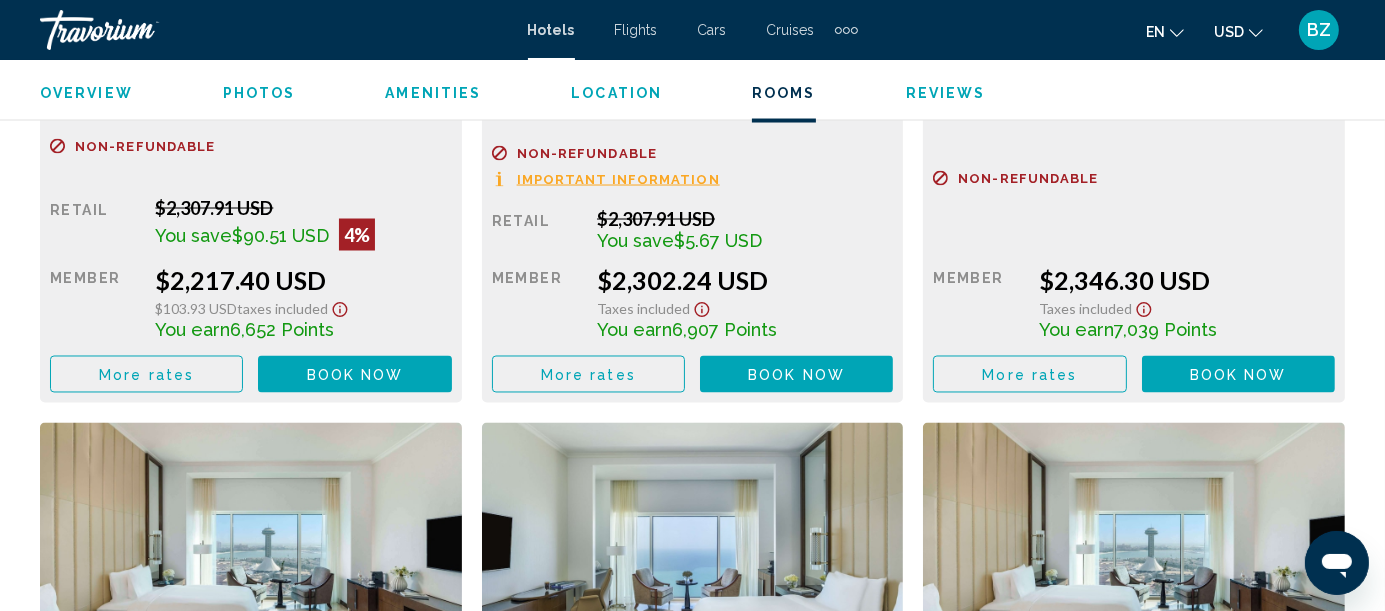 scroll, scrollTop: 3498, scrollLeft: 0, axis: vertical 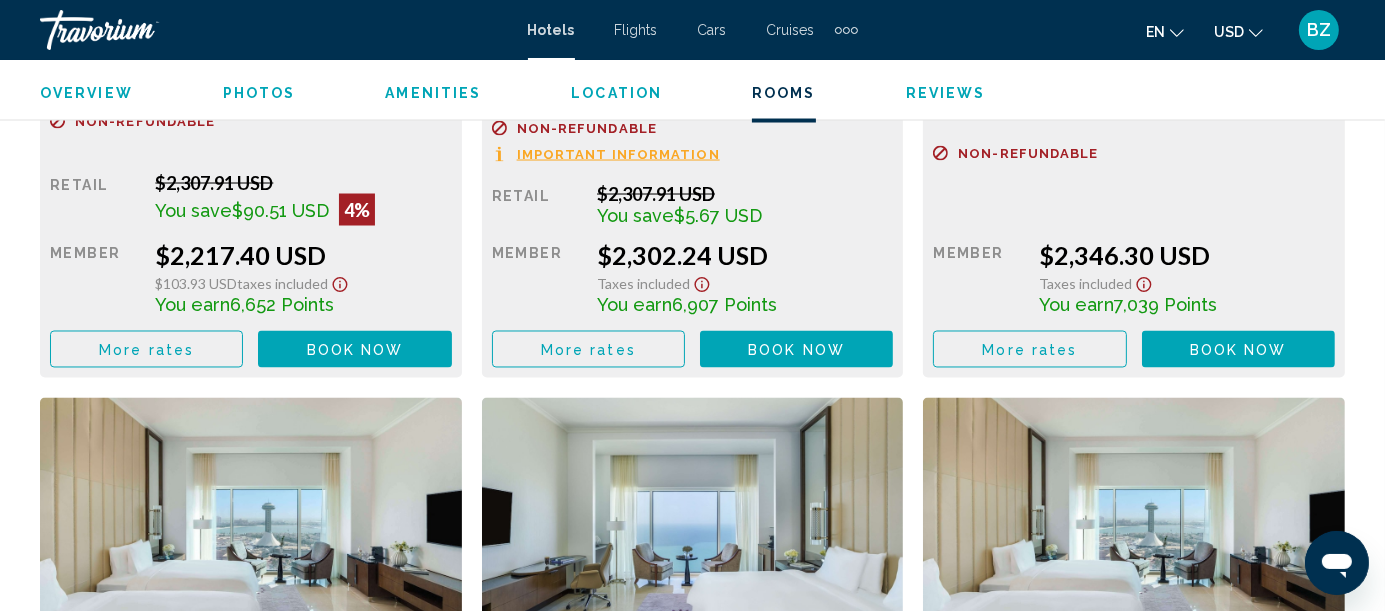 click on "Deluxe Room (Twin Bed, [STREET] View)
Includes Breakfast Additional Room Details" at bounding box center (251, -5) 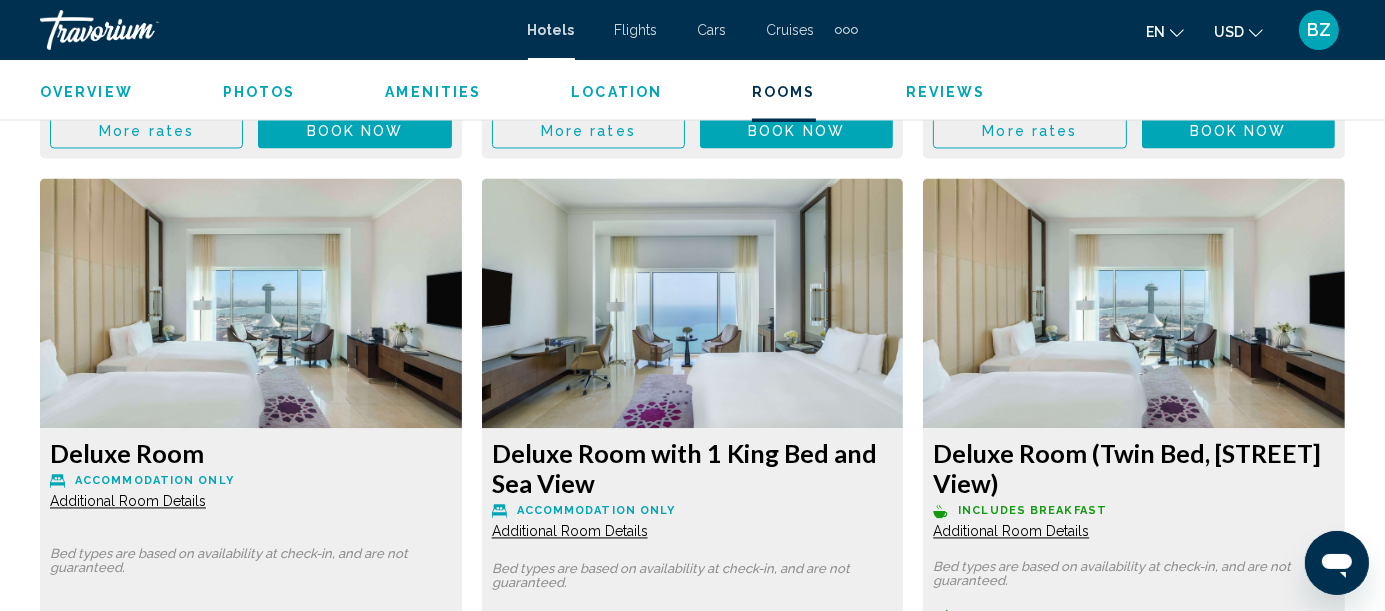 scroll, scrollTop: 3720, scrollLeft: 0, axis: vertical 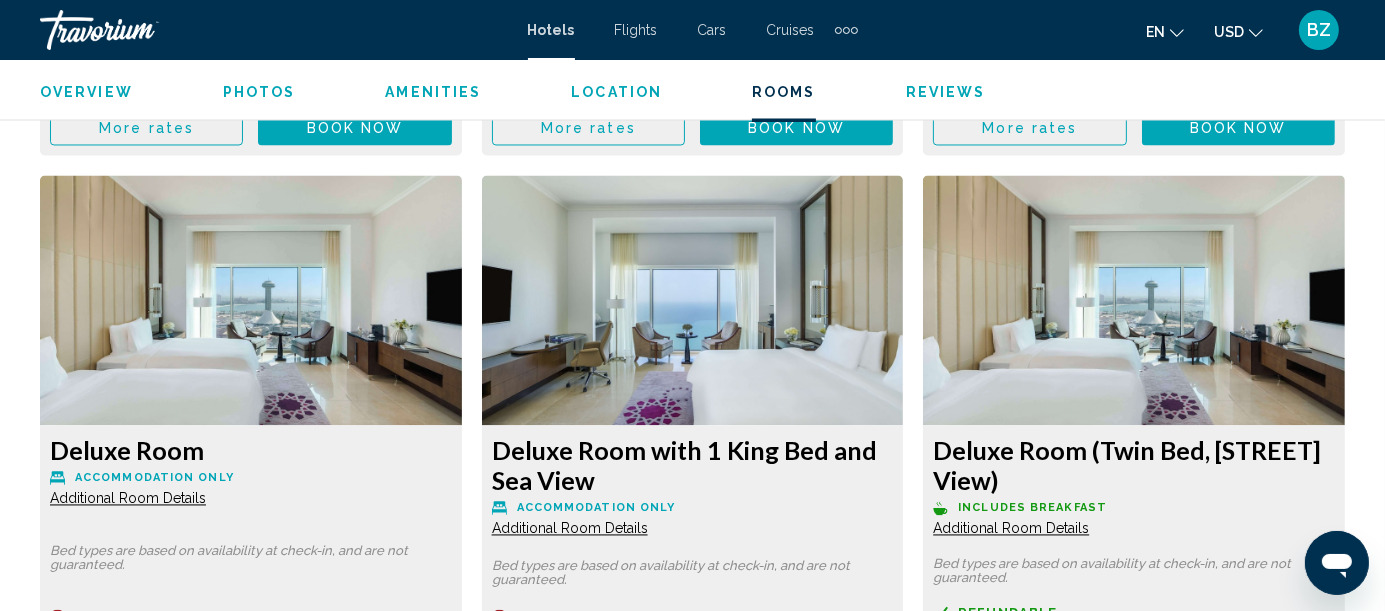 click on "More rates" at bounding box center [1029, 815] 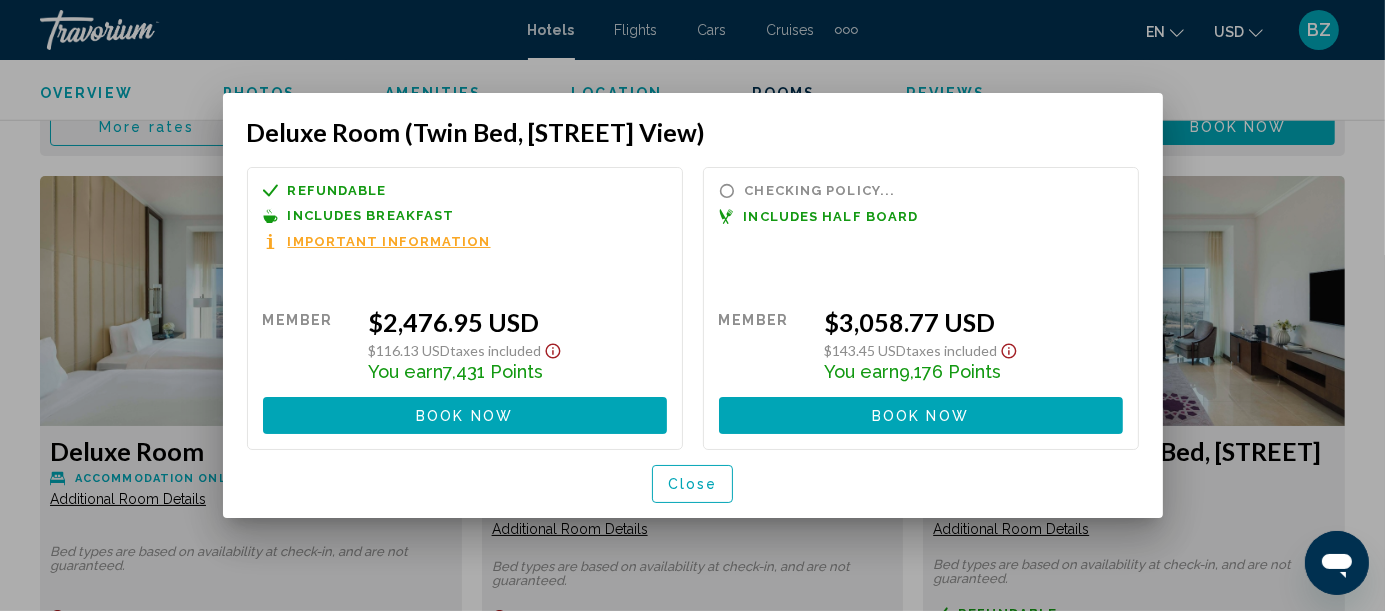 scroll, scrollTop: 0, scrollLeft: 0, axis: both 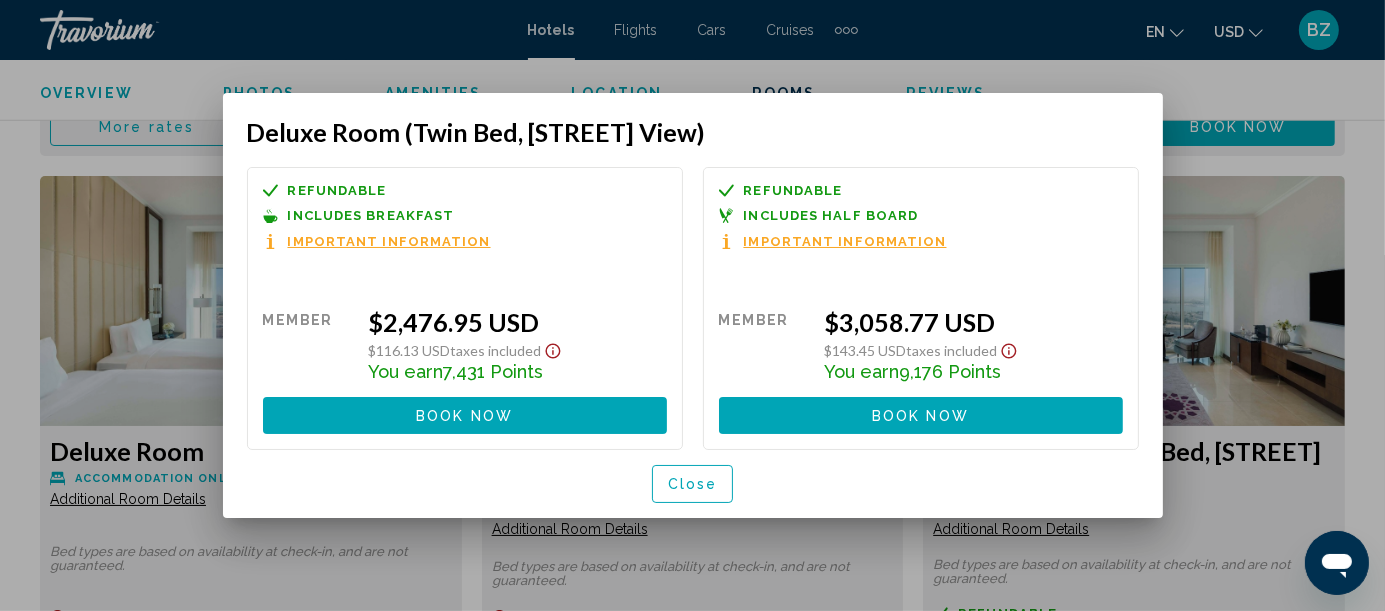 click at bounding box center [692, 305] 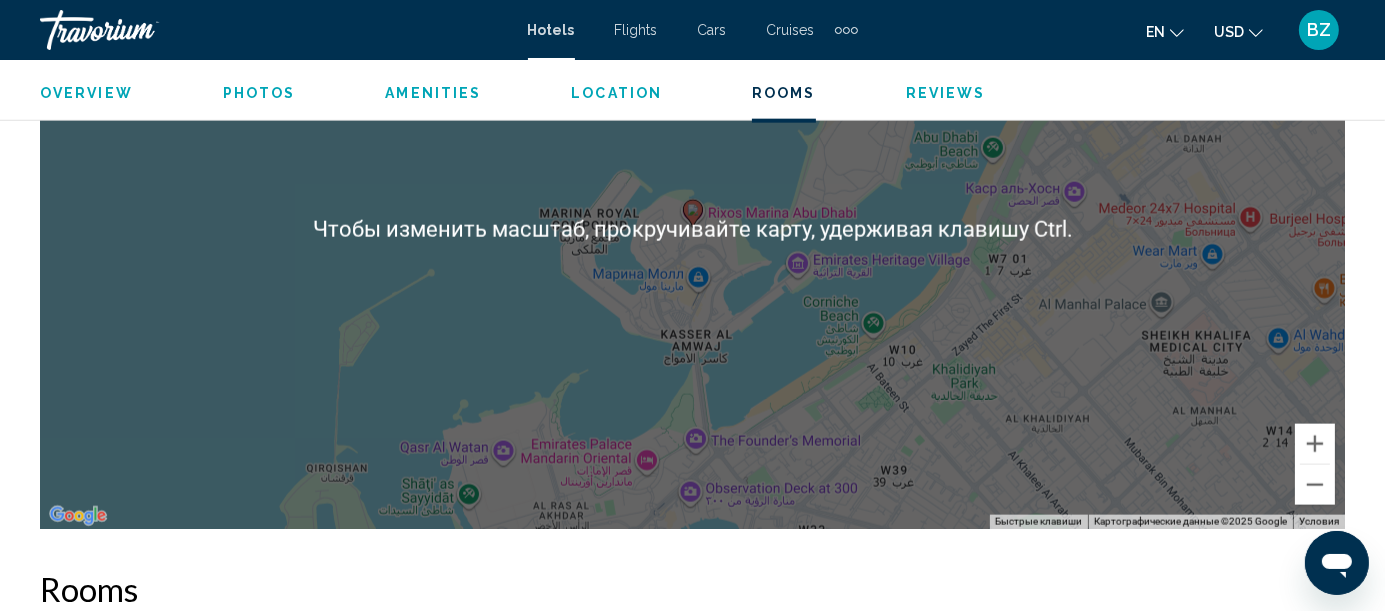 scroll, scrollTop: 2555, scrollLeft: 0, axis: vertical 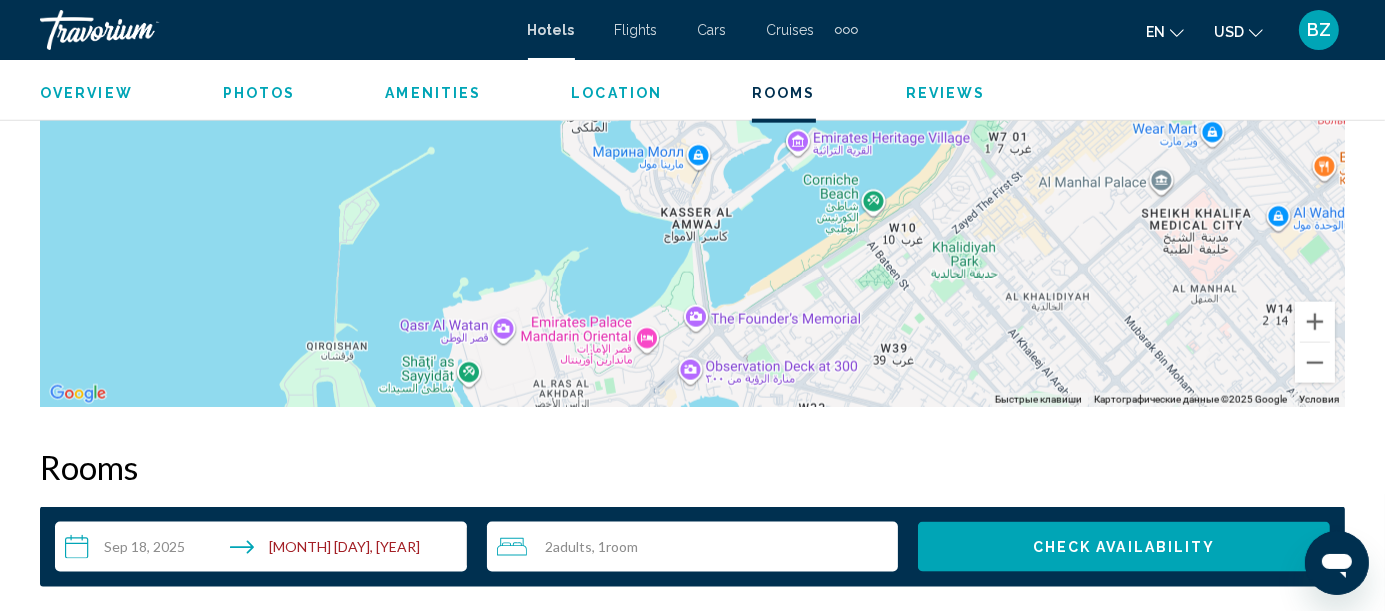 click on "**********" at bounding box center (265, 550) 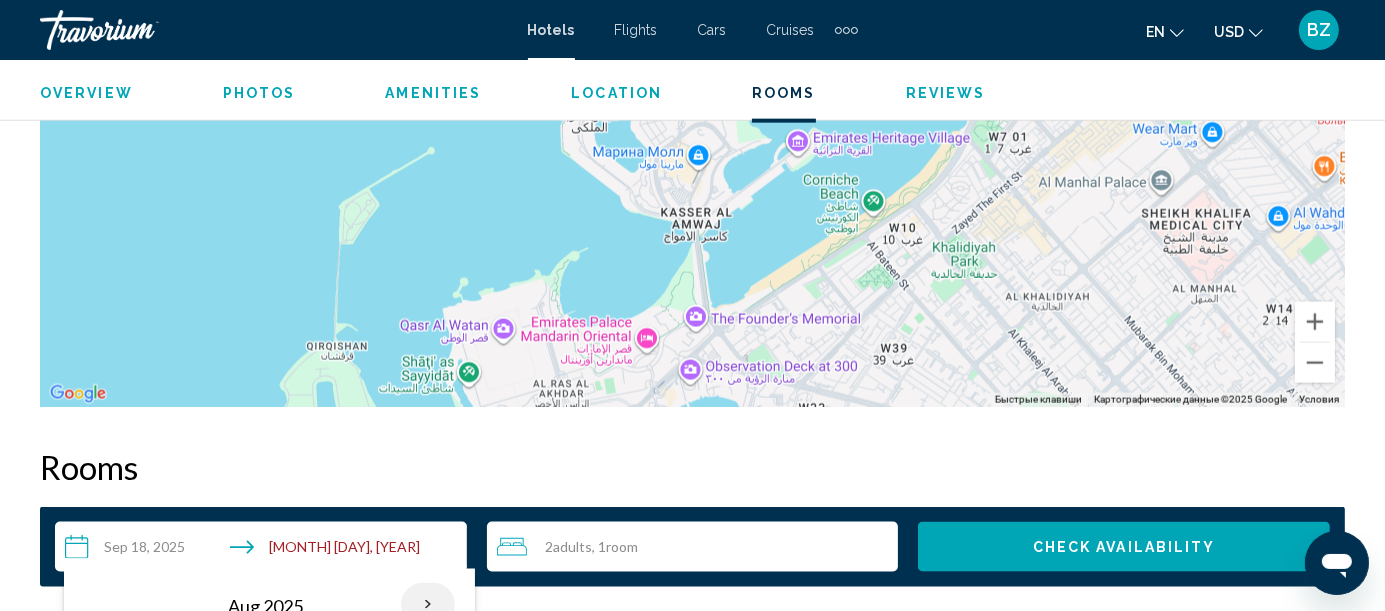 click at bounding box center (428, 605) 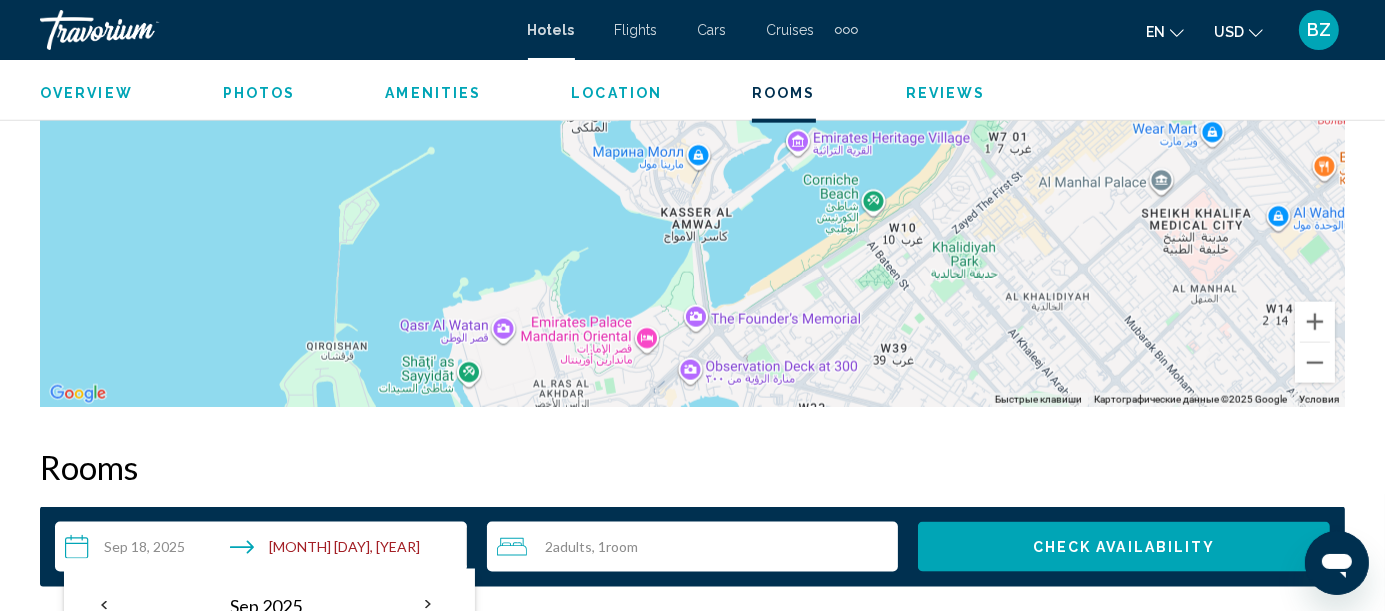 click on "25" at bounding box center (320, 814) 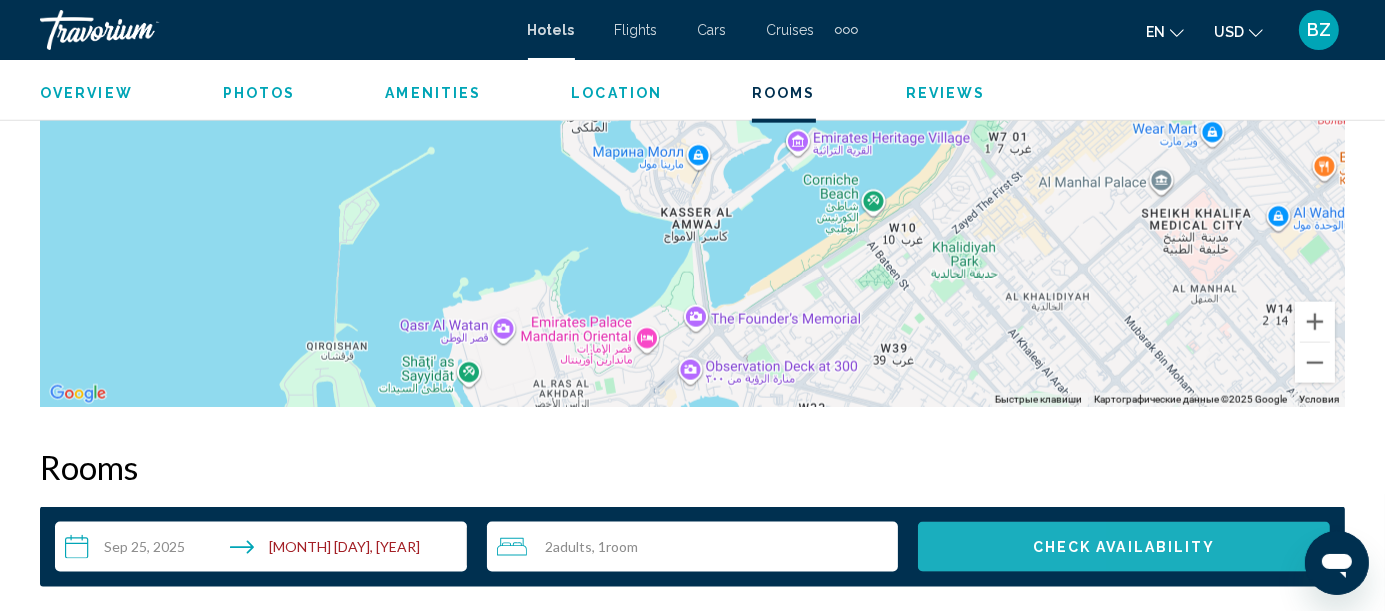 click on "Check Availability" at bounding box center [1124, 547] 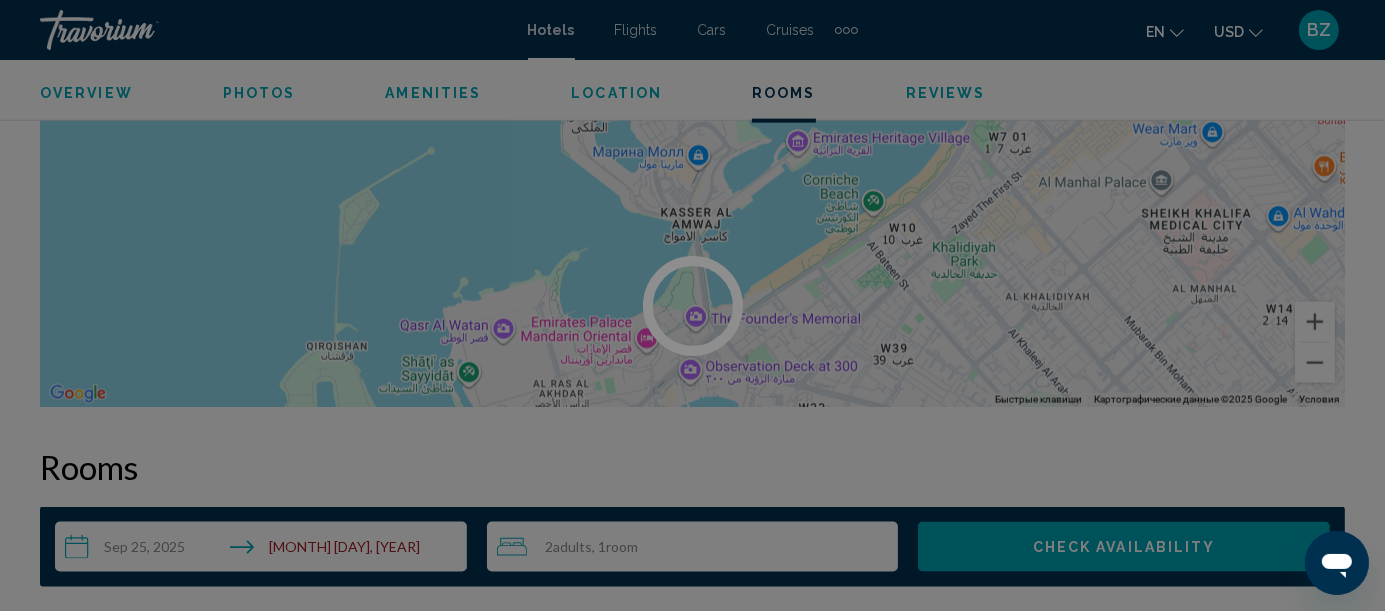 scroll, scrollTop: 2531, scrollLeft: 0, axis: vertical 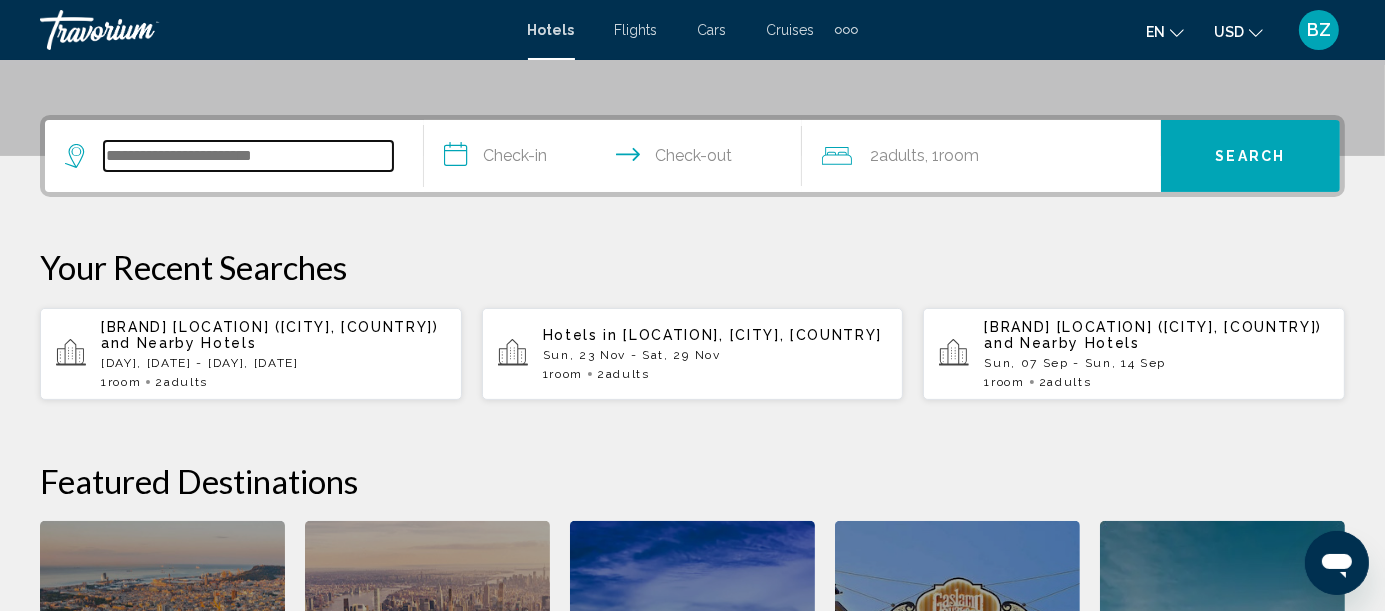 click at bounding box center (248, 156) 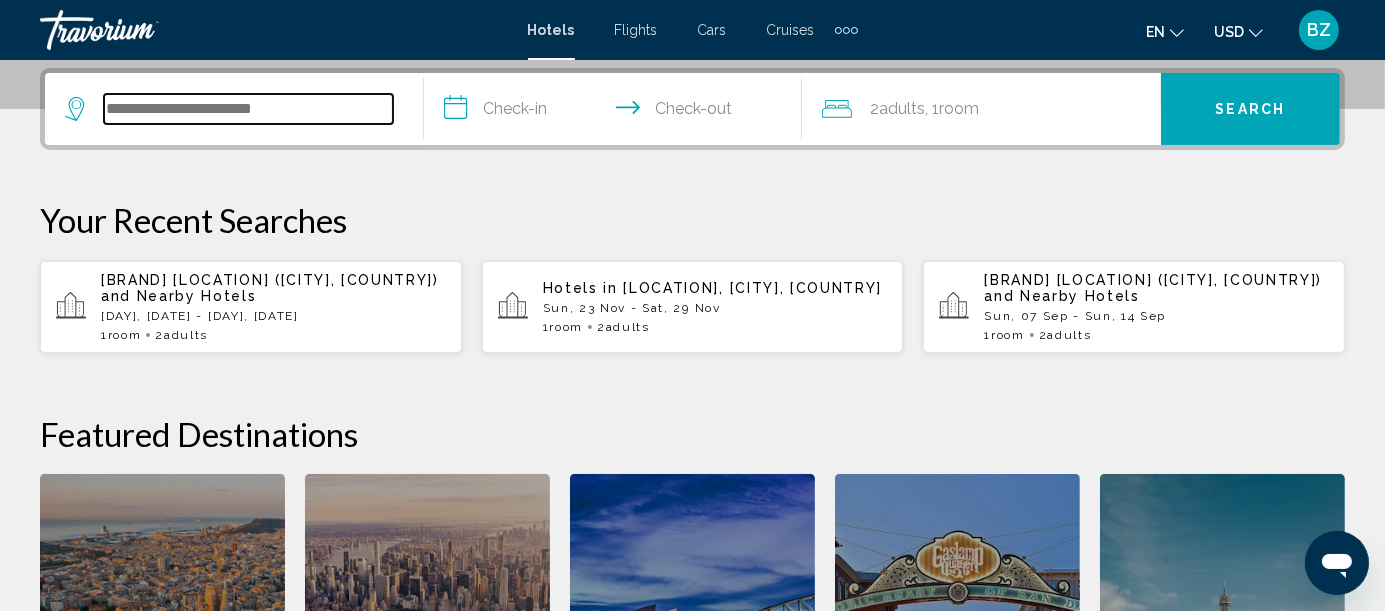 scroll, scrollTop: 493, scrollLeft: 0, axis: vertical 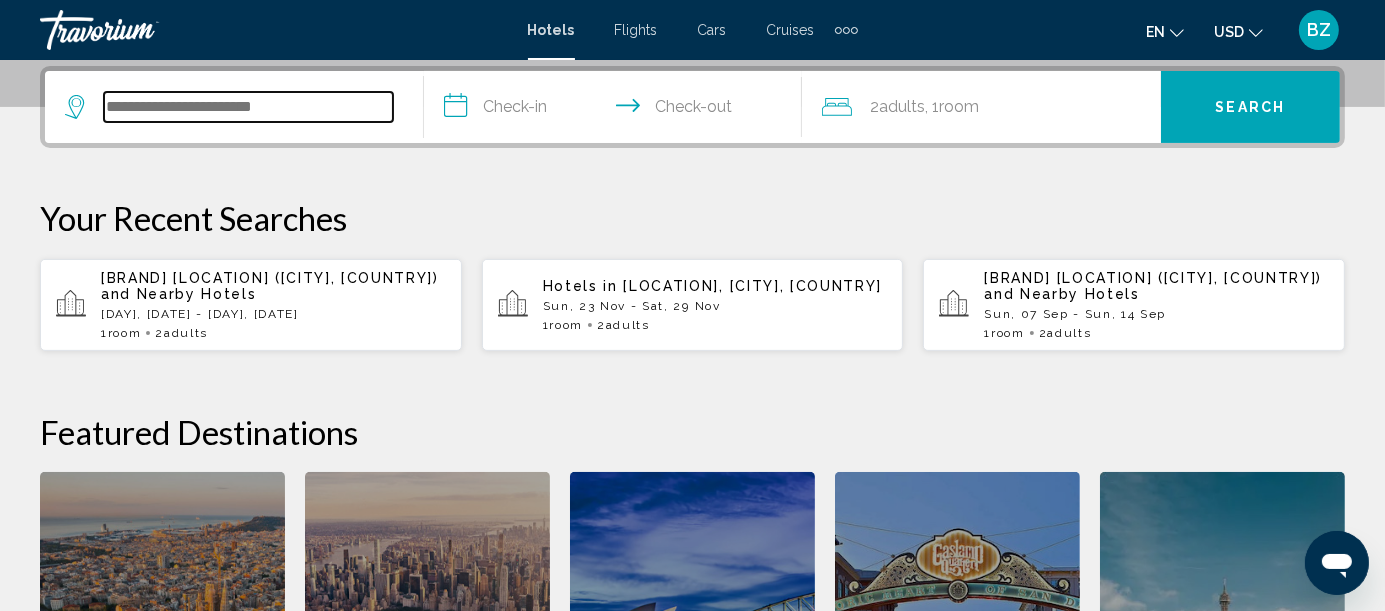 drag, startPoint x: 148, startPoint y: 150, endPoint x: 114, endPoint y: 107, distance: 54.81788 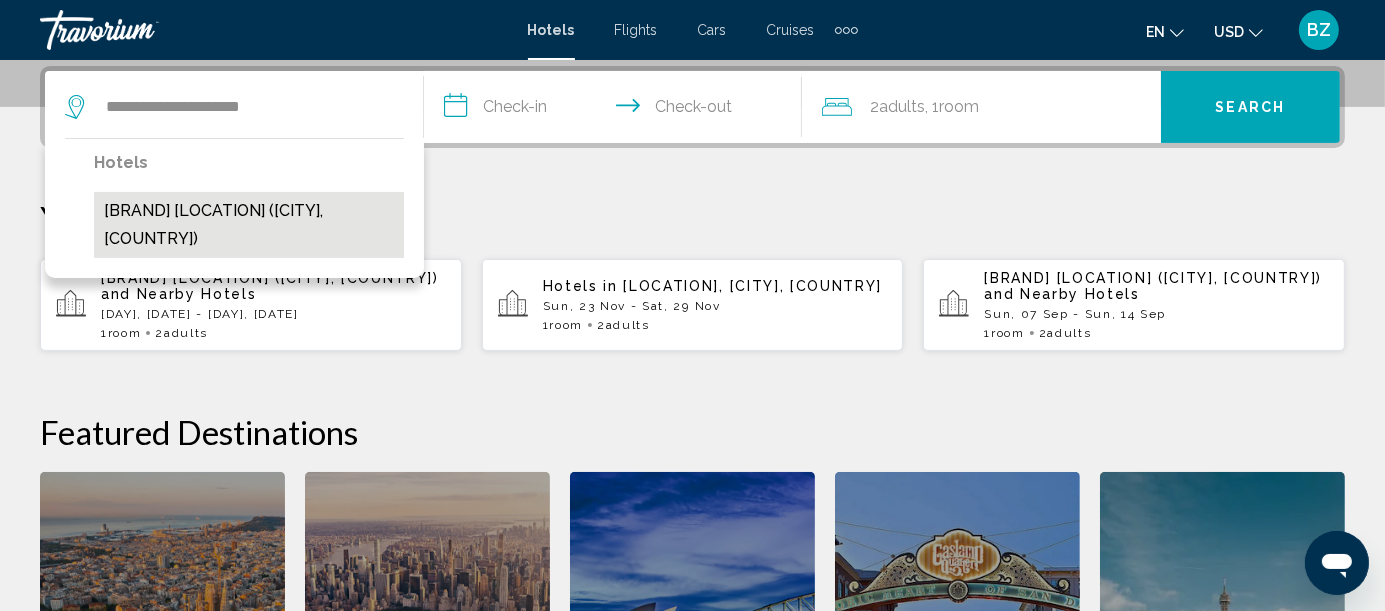click on "Rixos Marina Abu Dhabi ([CITY], [STATE])" at bounding box center (249, 225) 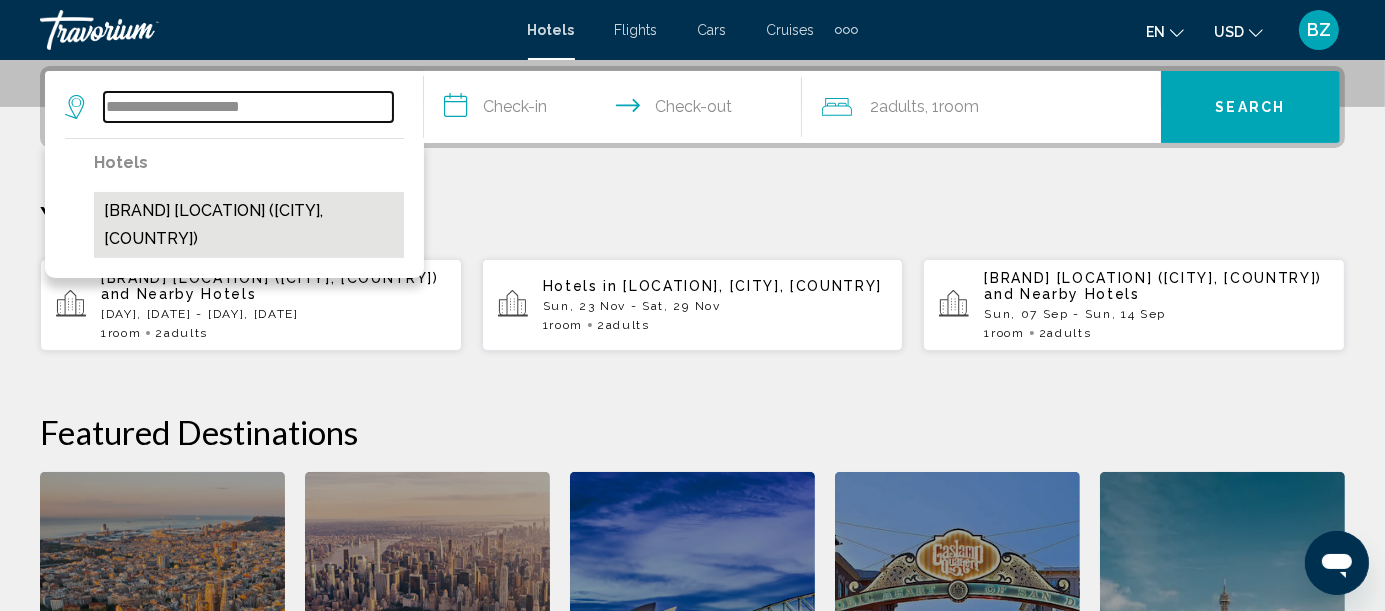 type on "**********" 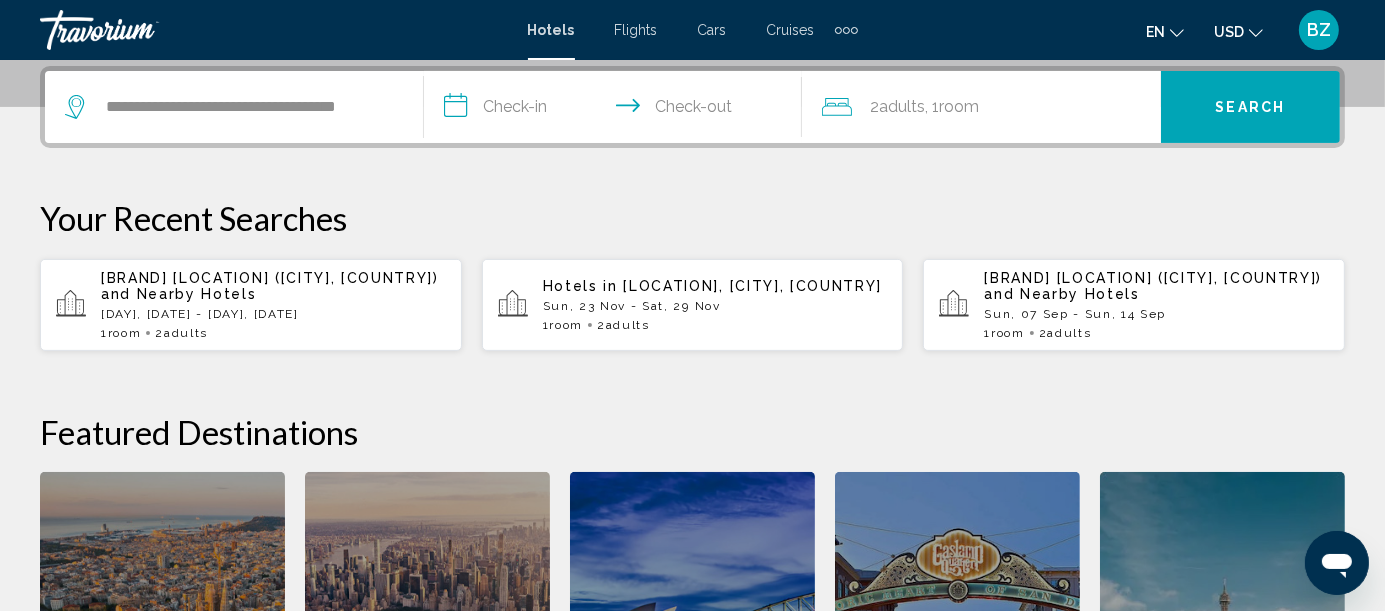 click on "**********" at bounding box center [617, 110] 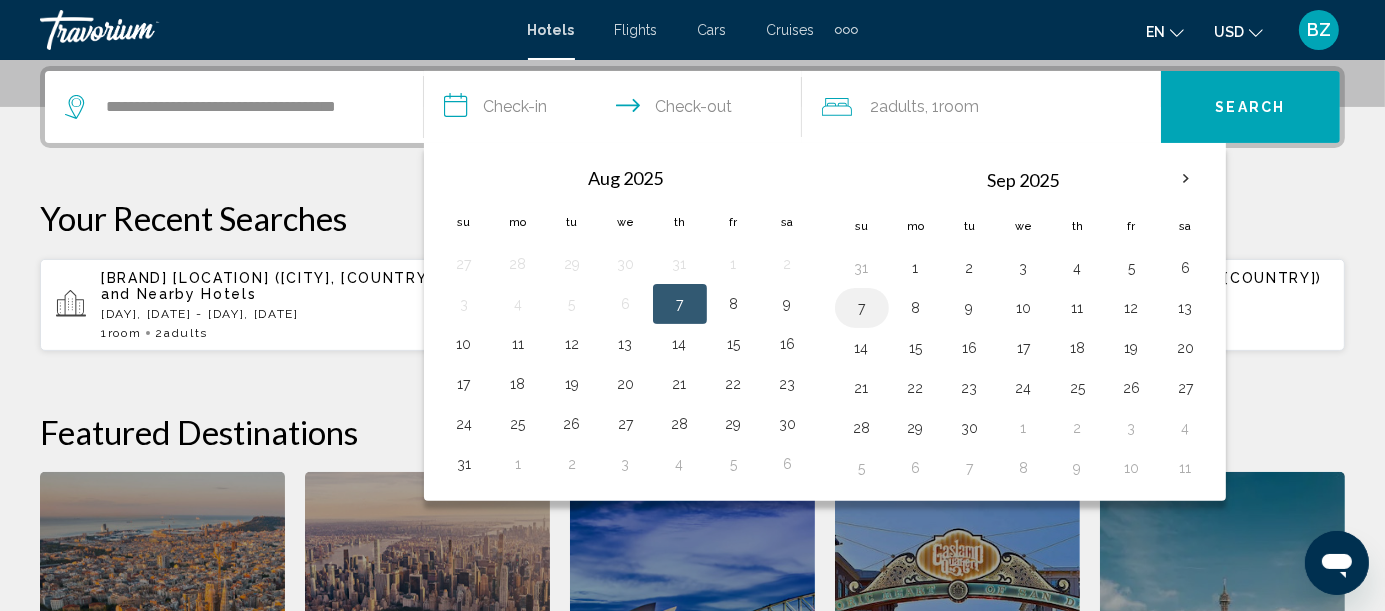 click on "7" at bounding box center [862, 308] 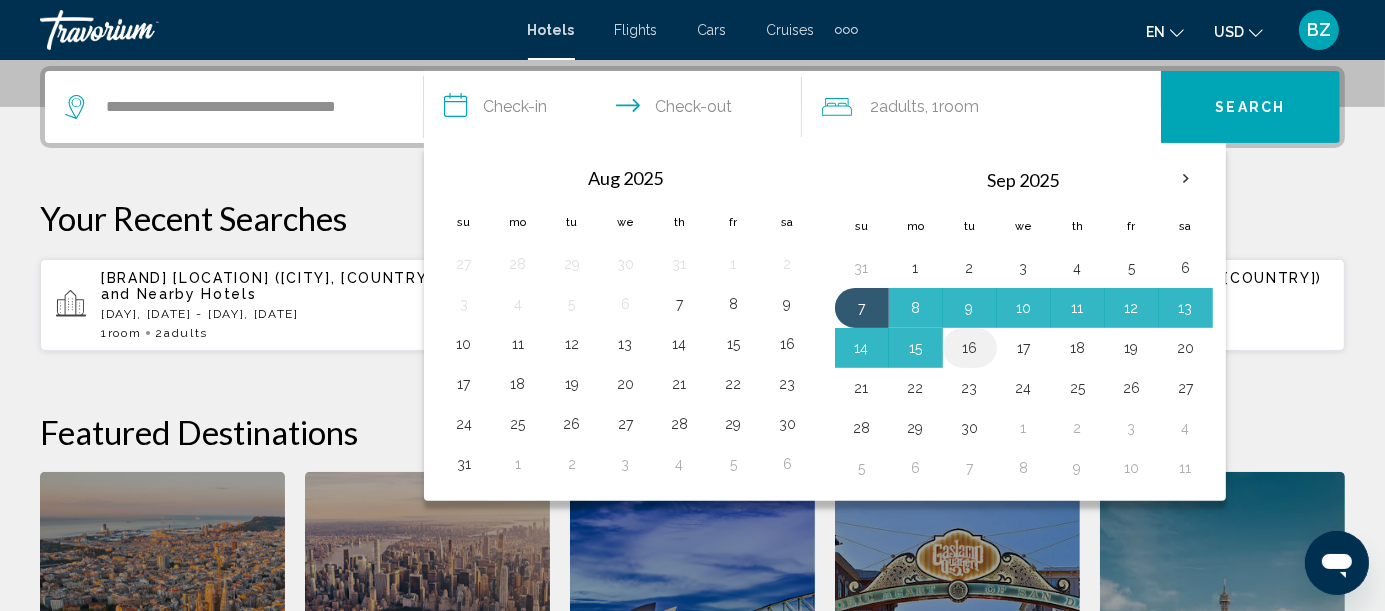 click on "16" at bounding box center (970, 348) 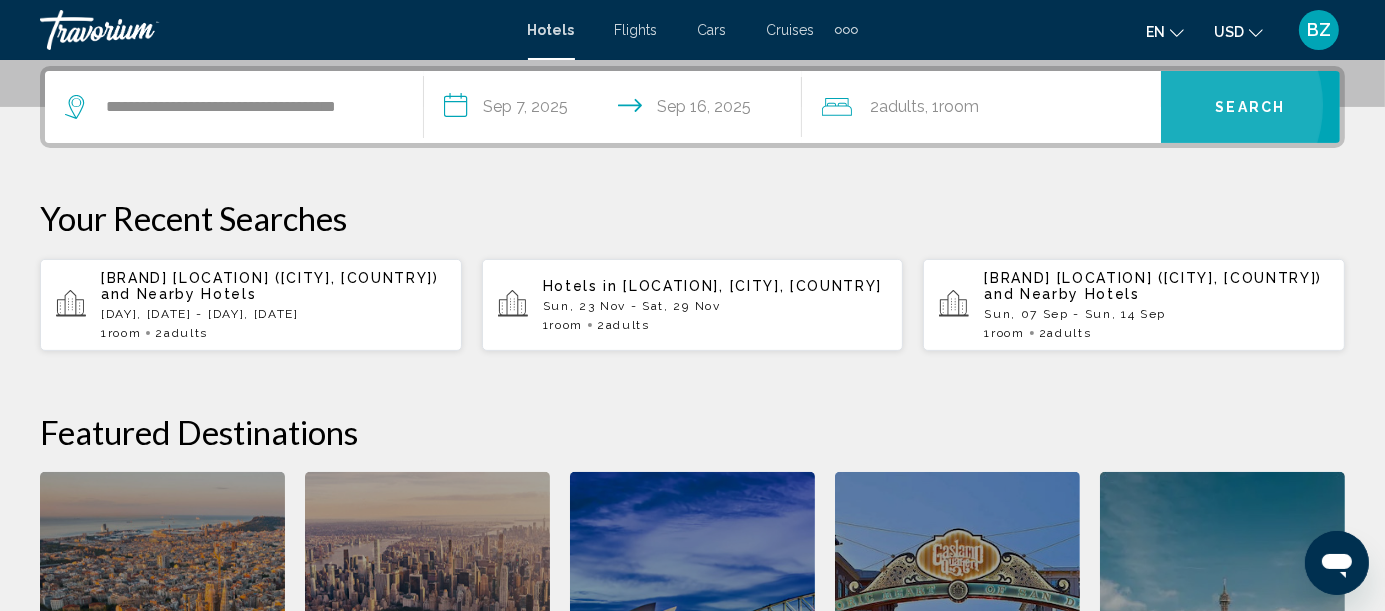 click on "Search" at bounding box center (1250, 107) 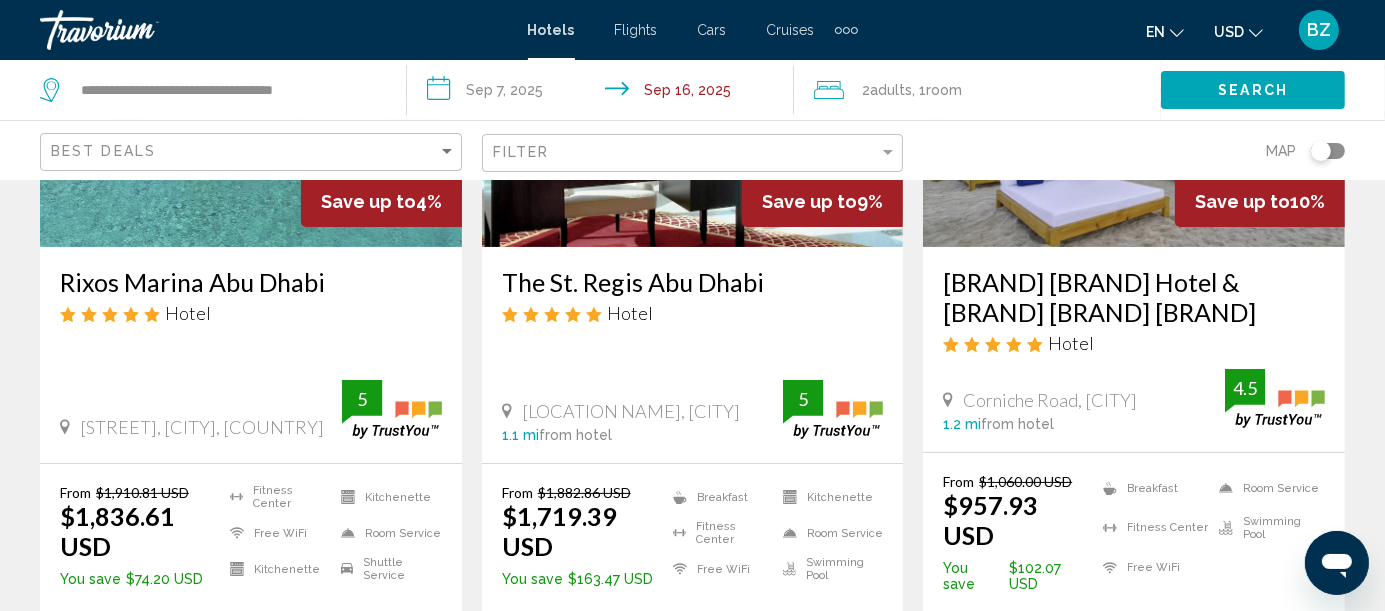 scroll, scrollTop: 333, scrollLeft: 0, axis: vertical 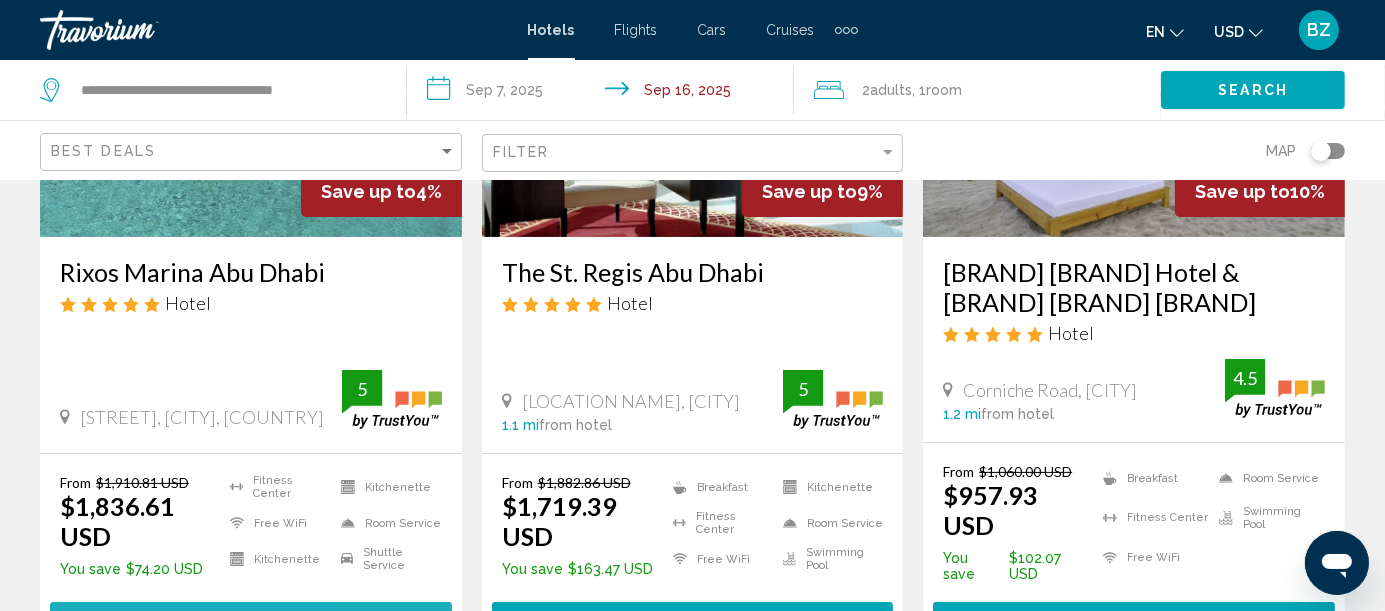 click on "Select Room" at bounding box center [251, 620] 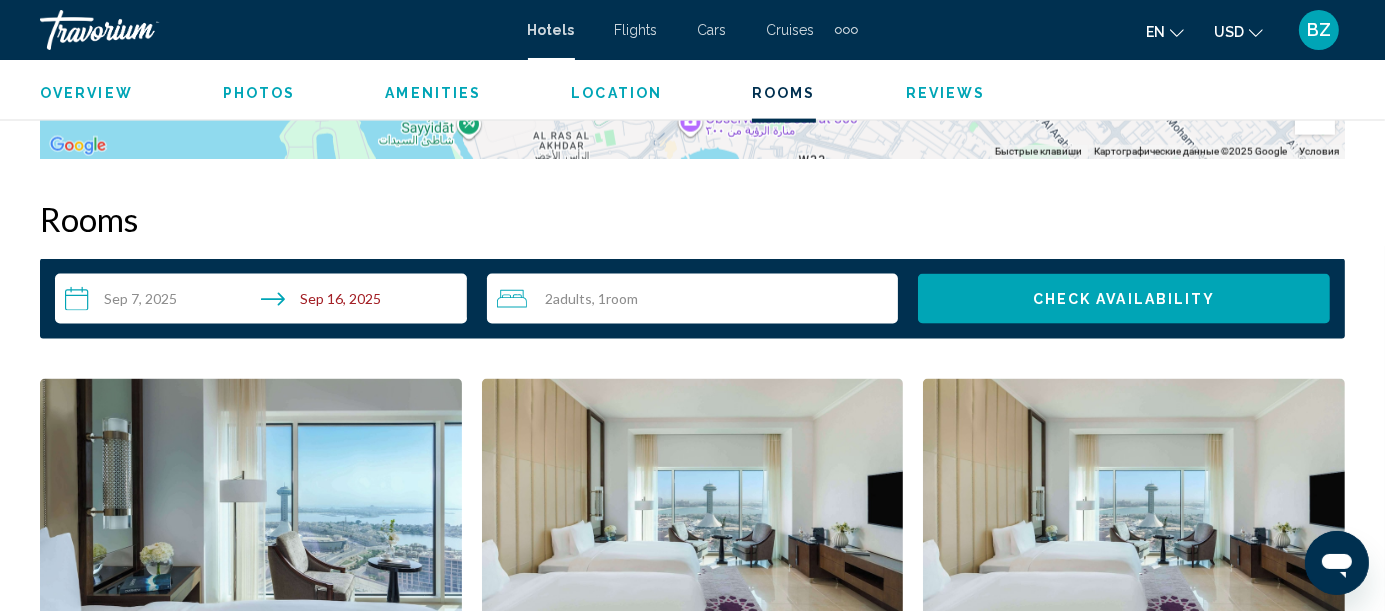 scroll, scrollTop: 2943, scrollLeft: 0, axis: vertical 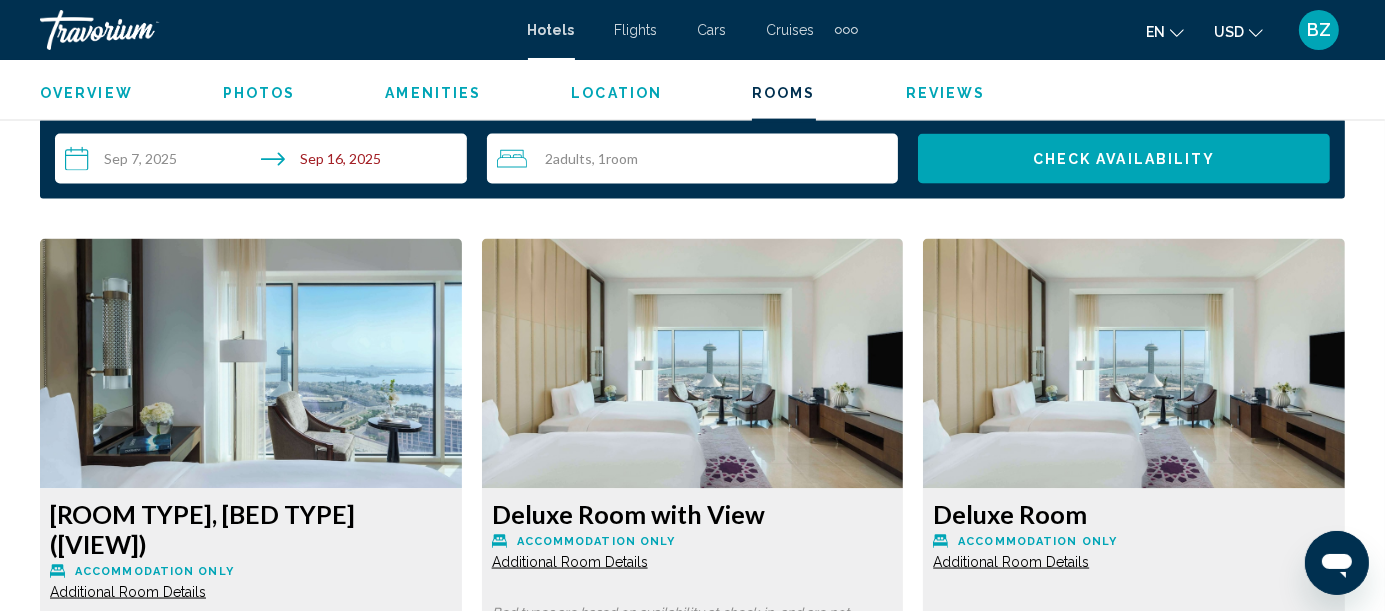 click on "More rates" at bounding box center (146, 905) 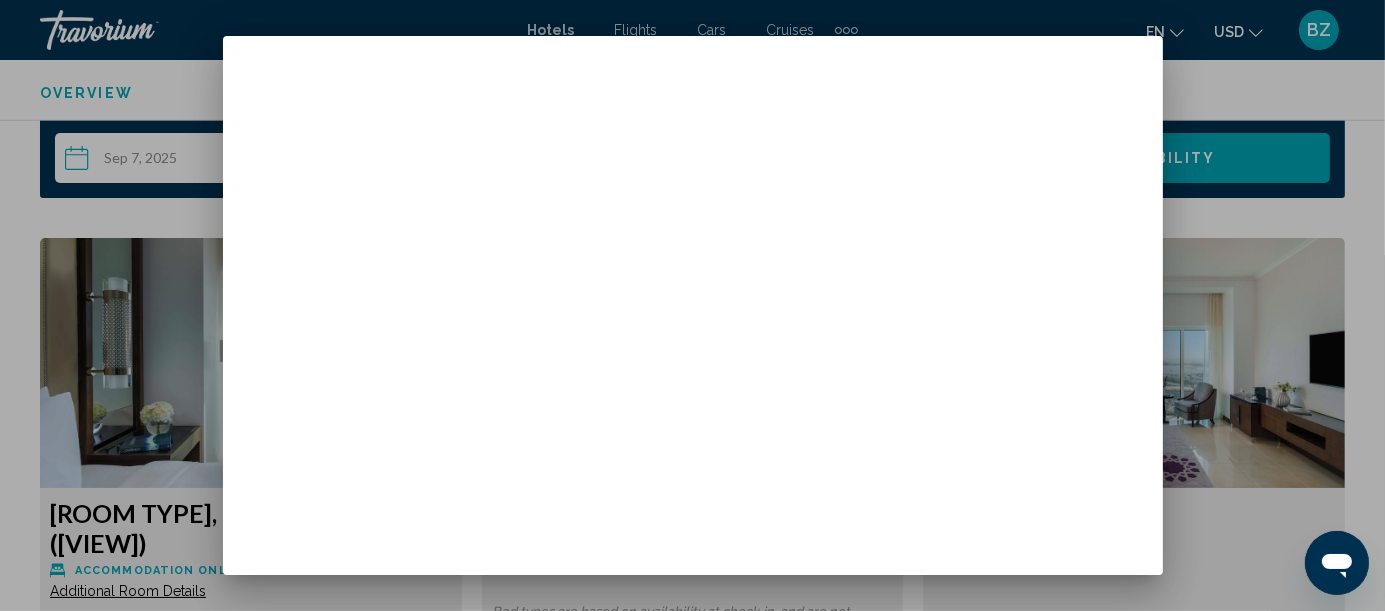 scroll, scrollTop: 0, scrollLeft: 0, axis: both 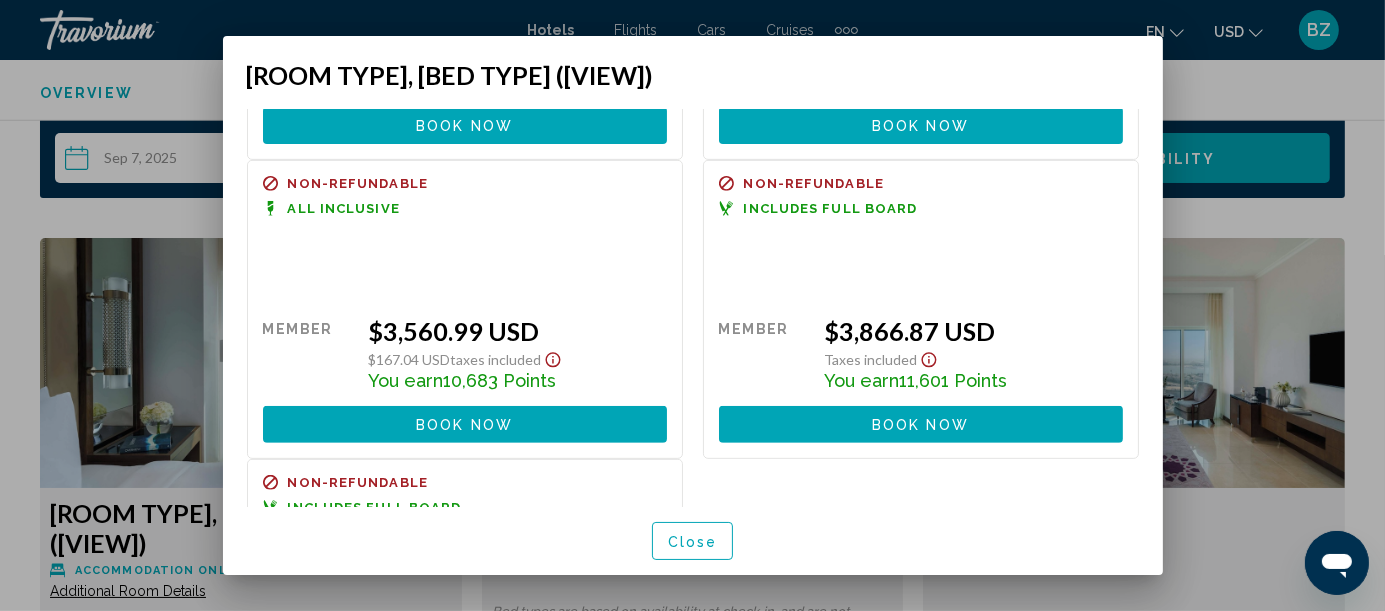 click at bounding box center [692, 305] 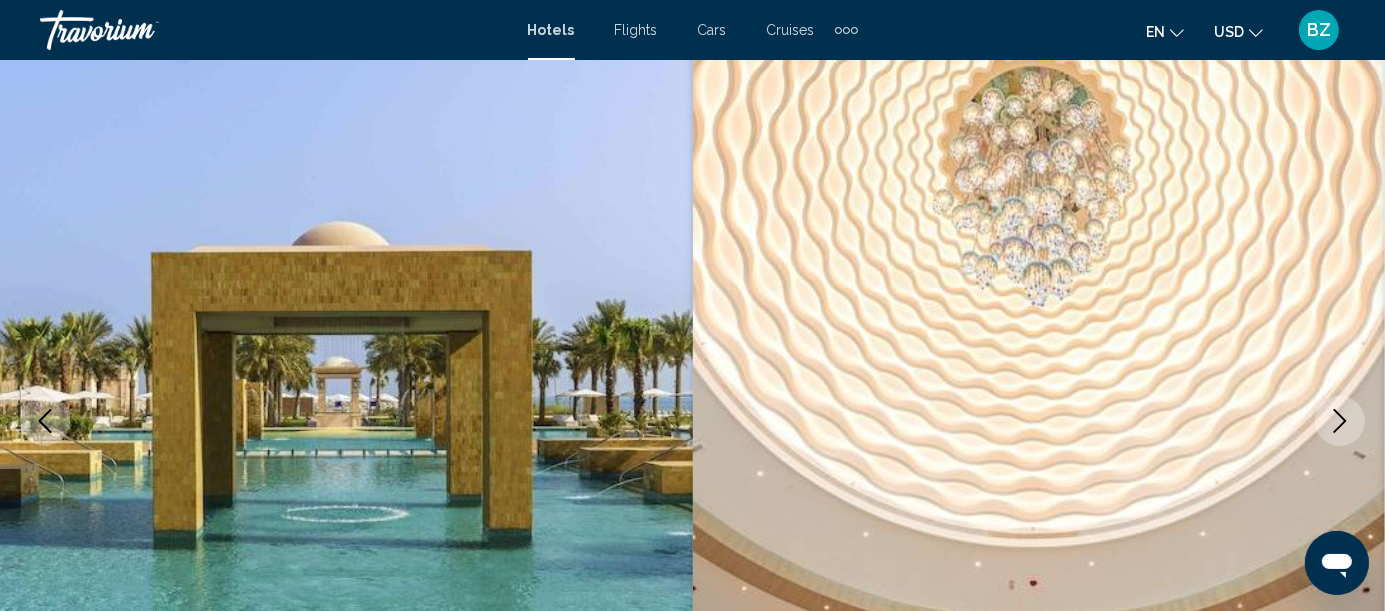 scroll, scrollTop: 0, scrollLeft: 0, axis: both 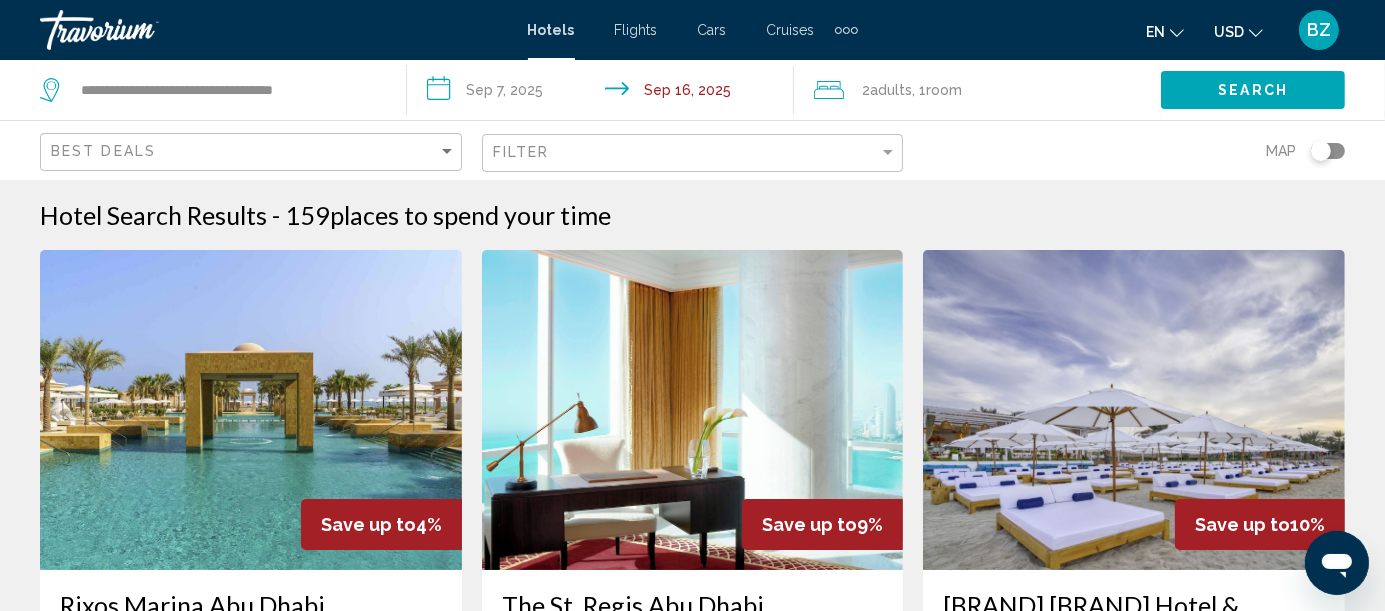 click on "**********" at bounding box center (604, 93) 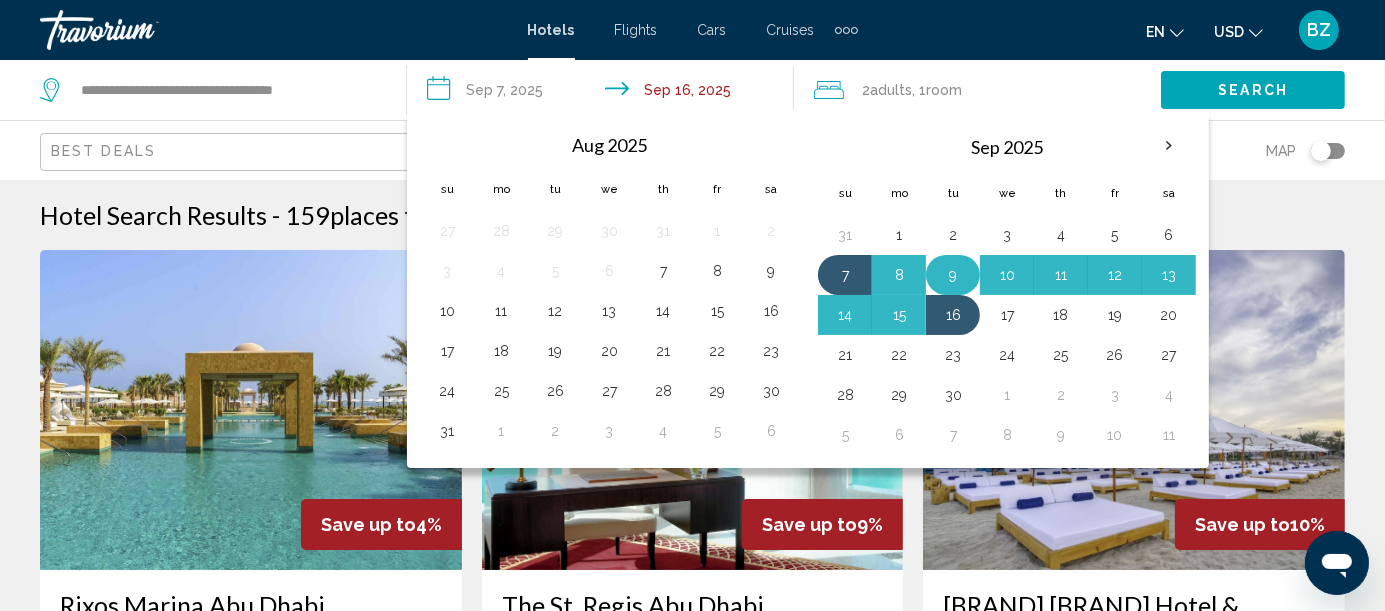 click on "9" at bounding box center (953, 275) 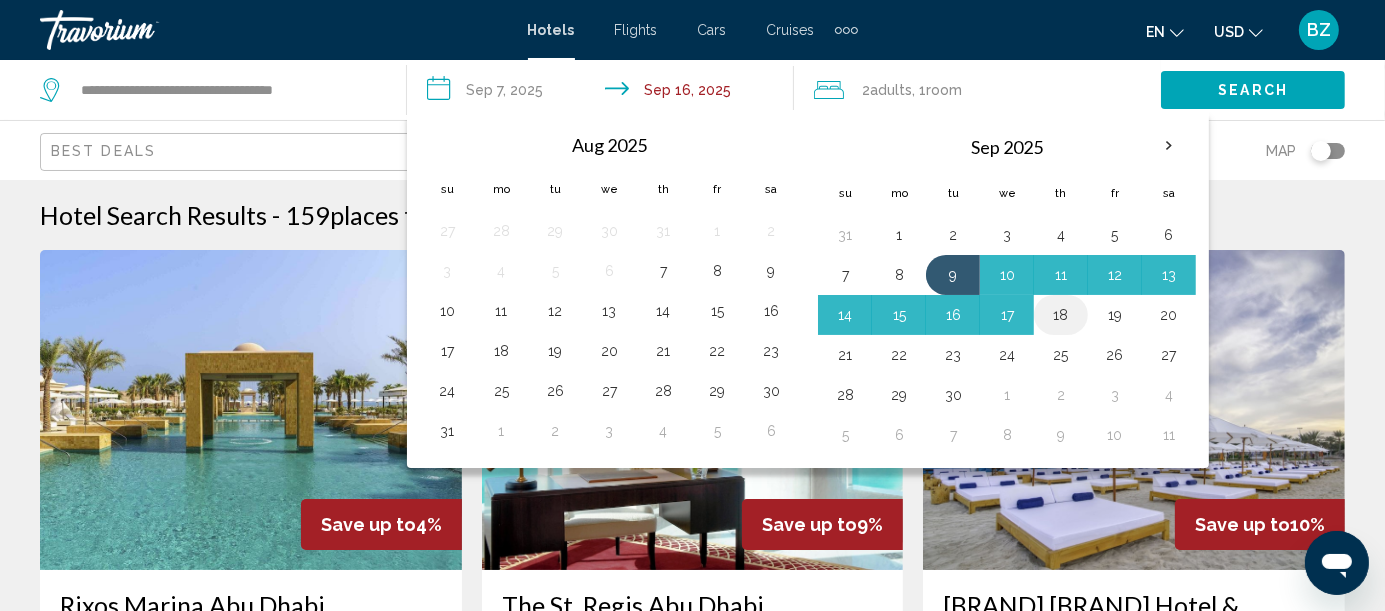 click on "18" at bounding box center [1061, 315] 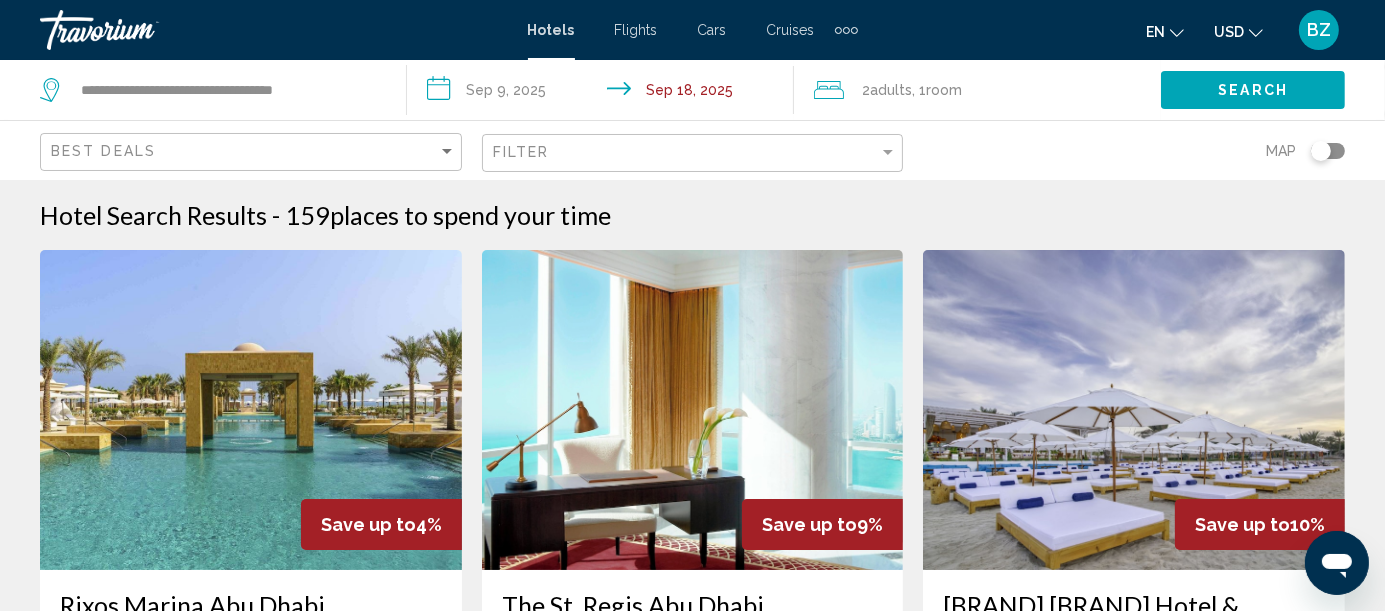 click on "Search" 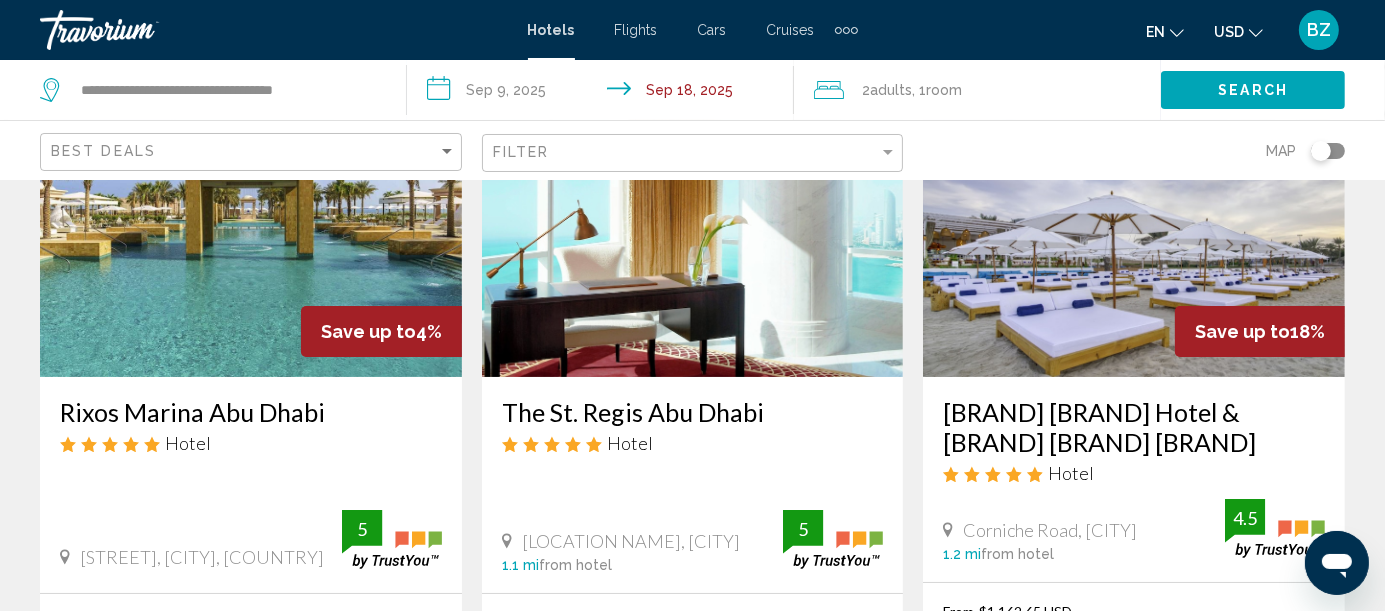 scroll, scrollTop: 333, scrollLeft: 0, axis: vertical 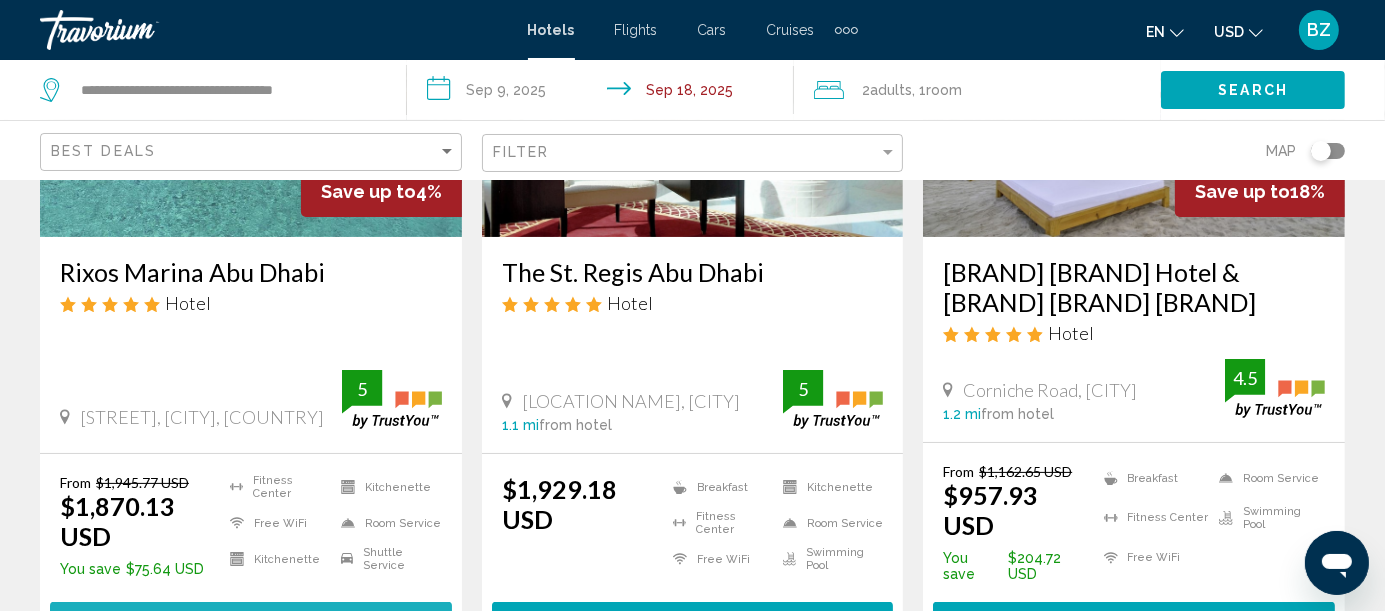 click on "Select Room" at bounding box center (250, 622) 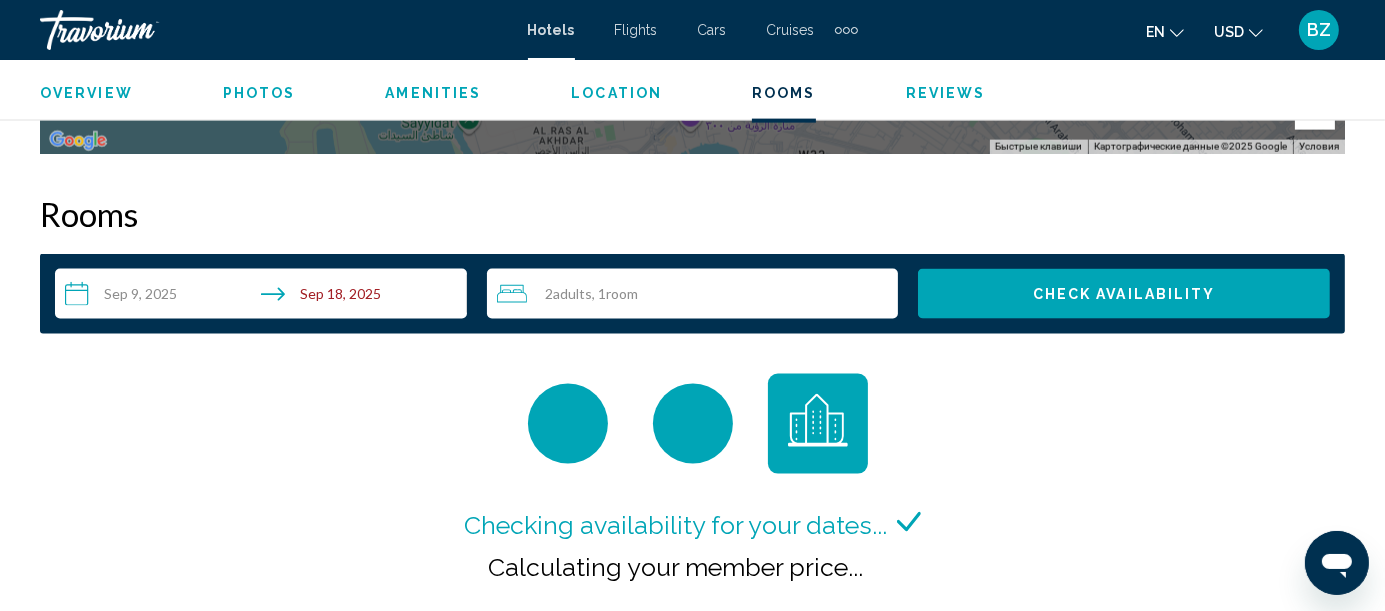 scroll, scrollTop: 2943, scrollLeft: 0, axis: vertical 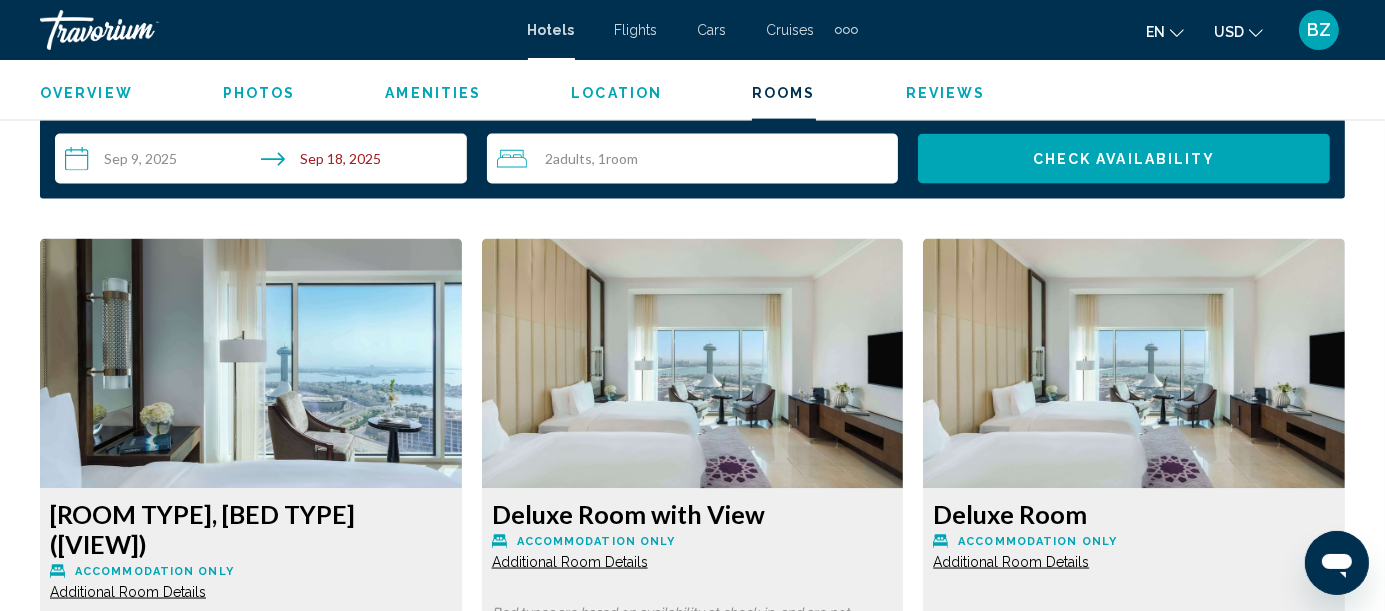 click on "More rates" at bounding box center [146, 905] 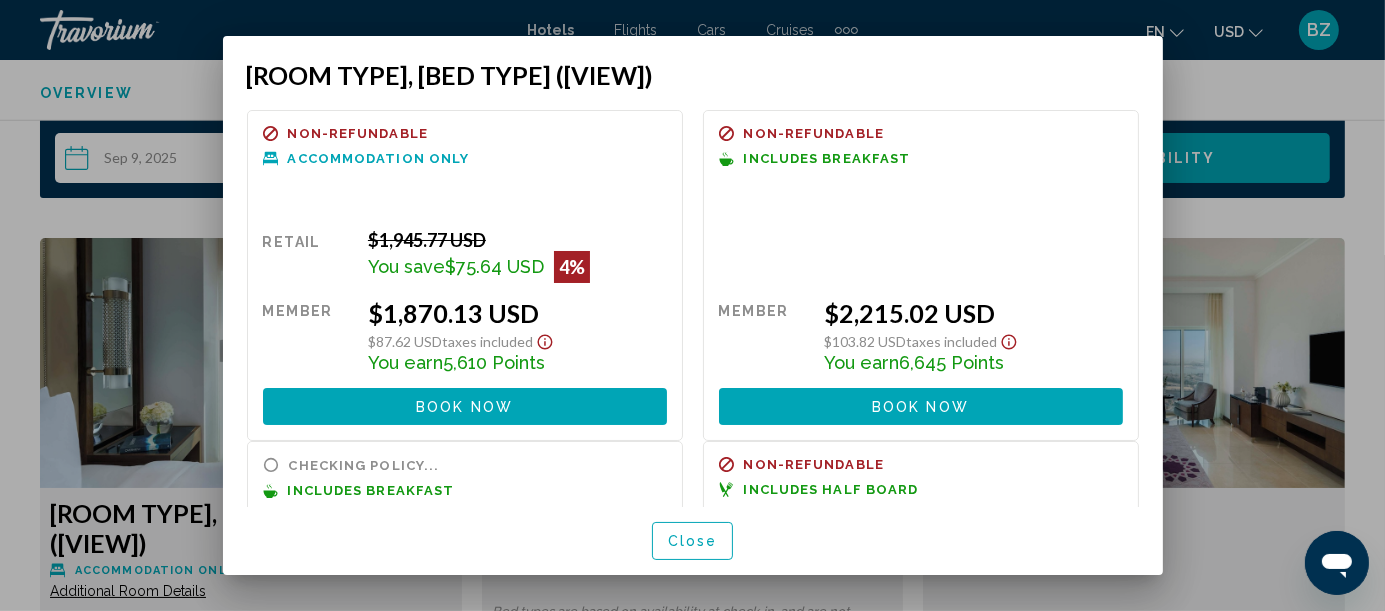 scroll, scrollTop: 0, scrollLeft: 0, axis: both 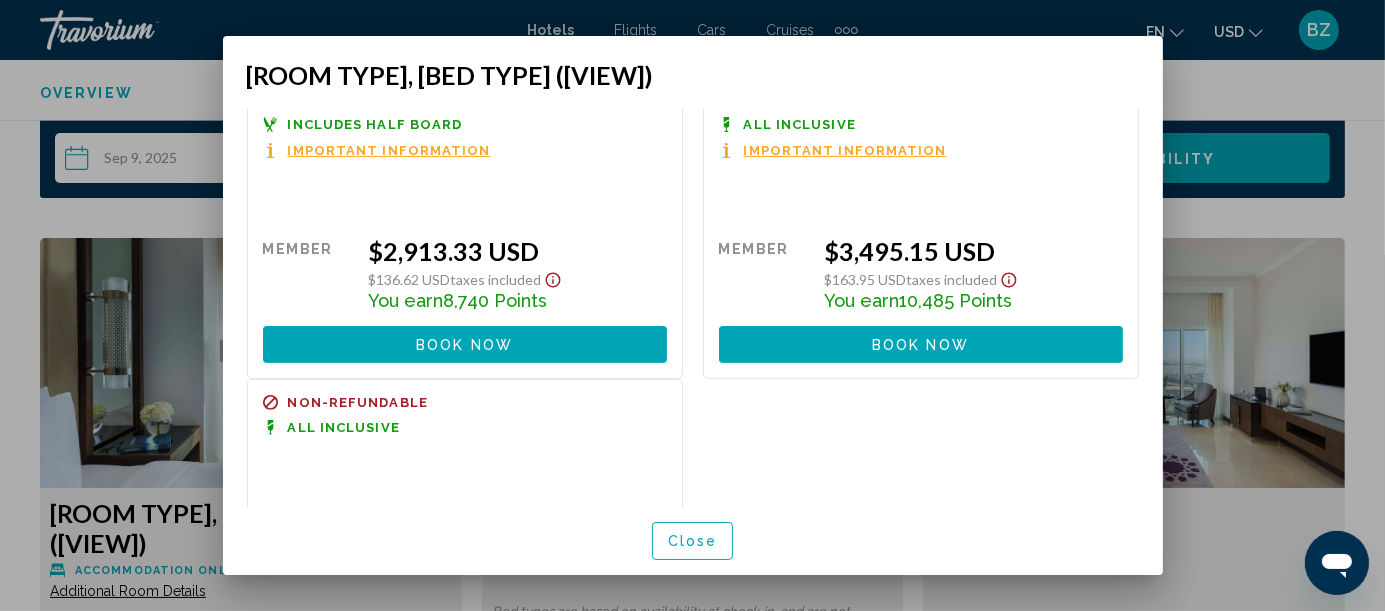 click at bounding box center (692, 305) 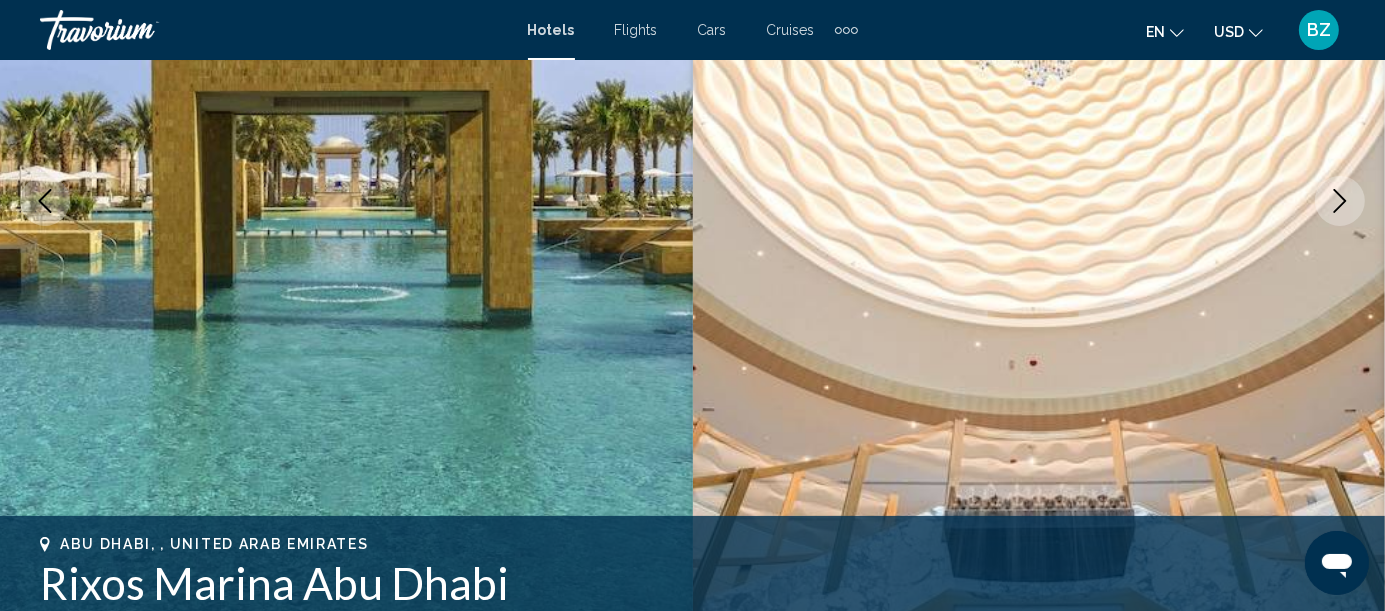 scroll, scrollTop: 222, scrollLeft: 0, axis: vertical 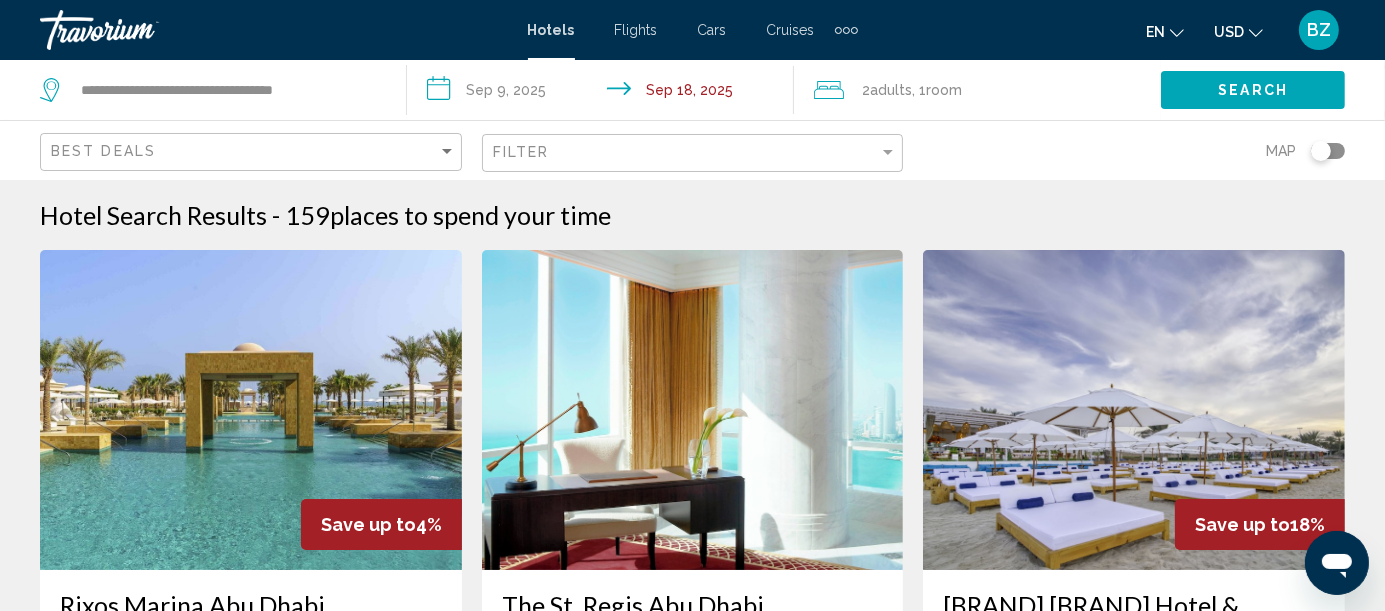 click on "**********" at bounding box center (604, 93) 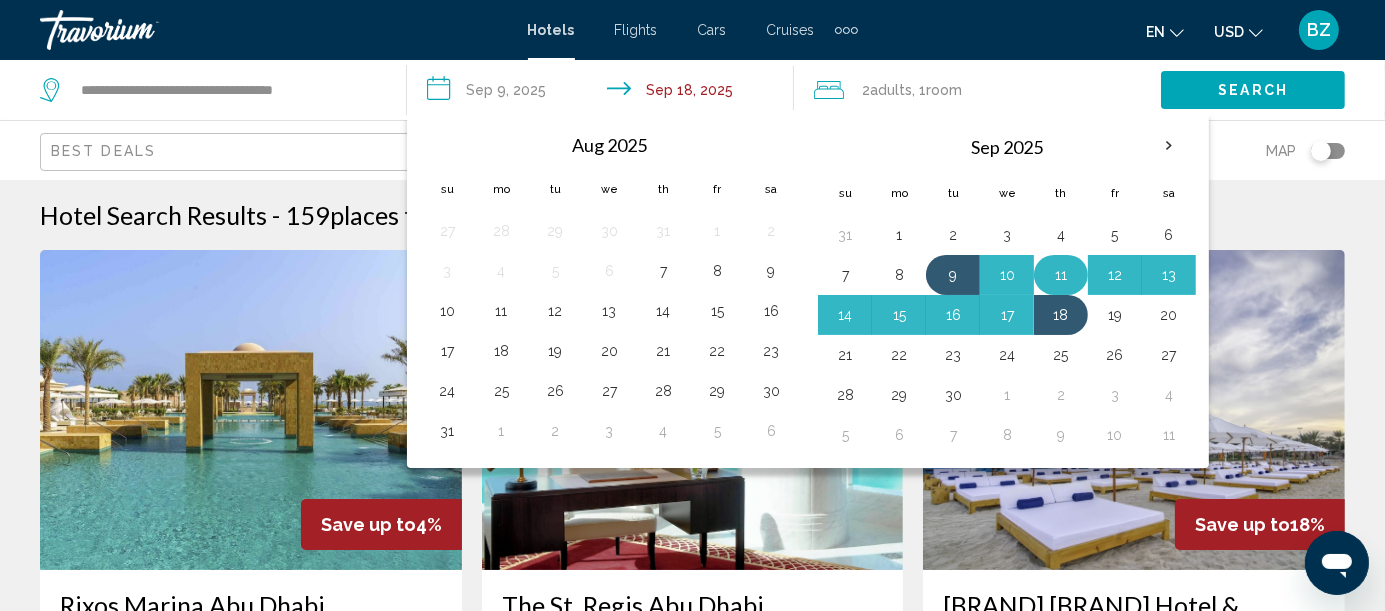 click on "11" at bounding box center (1061, 275) 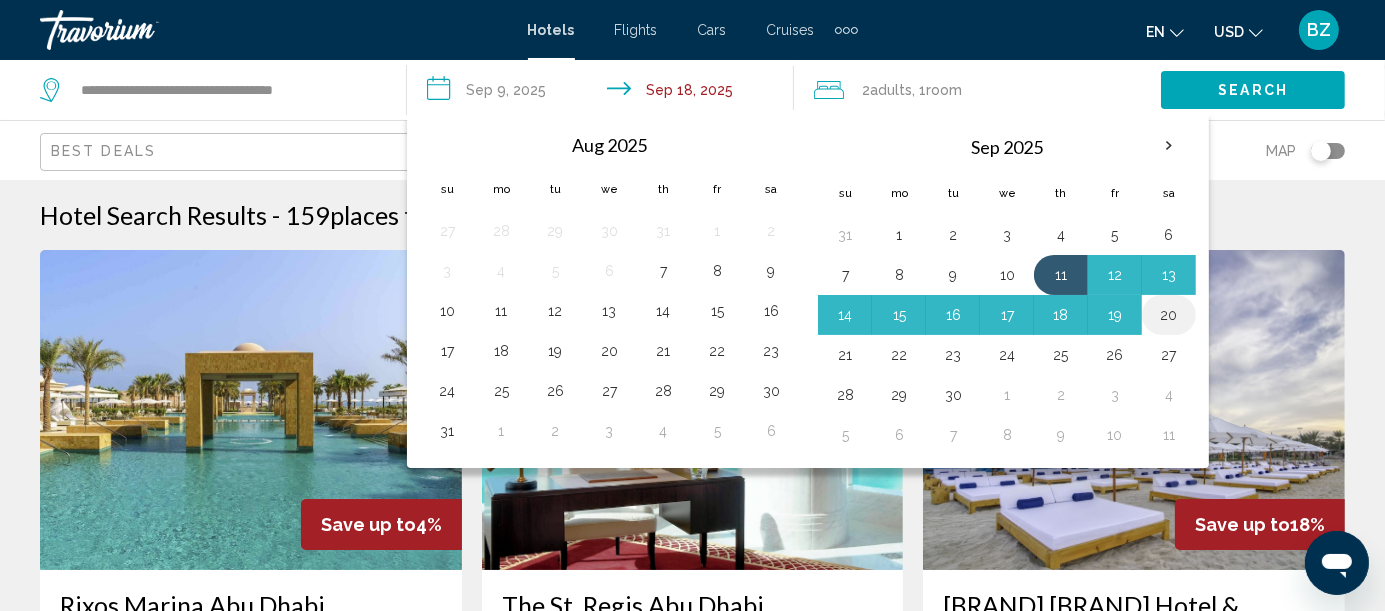click on "20" at bounding box center (1169, 315) 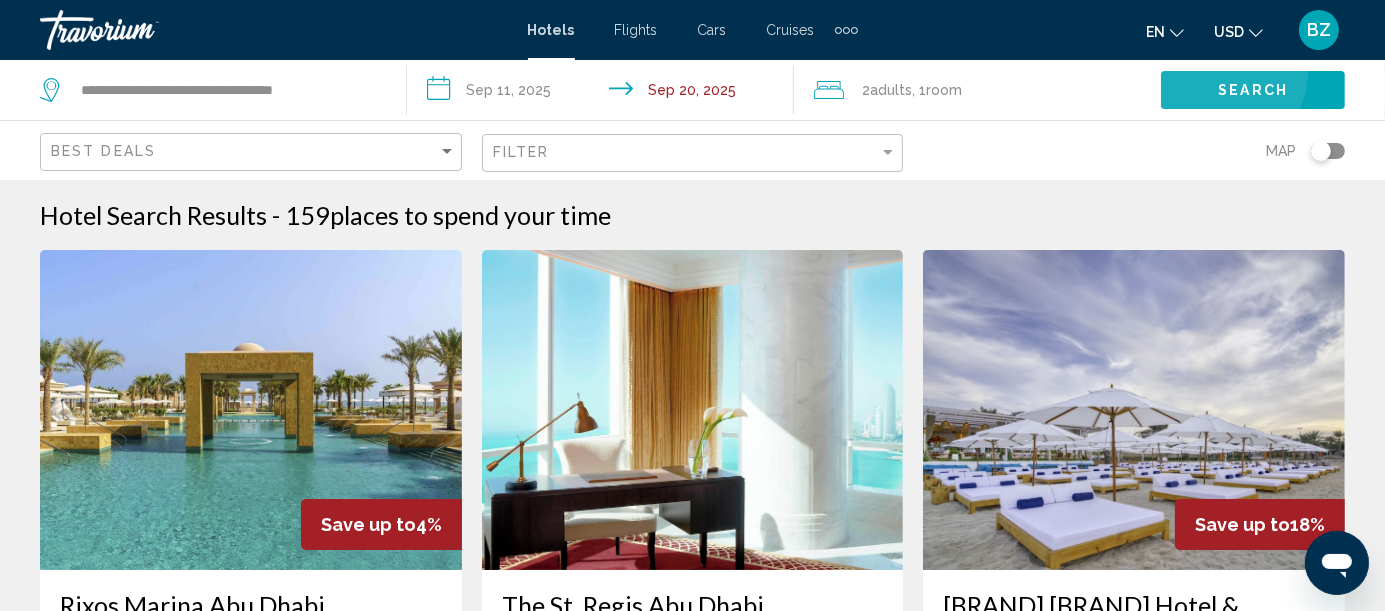 click on "Search" 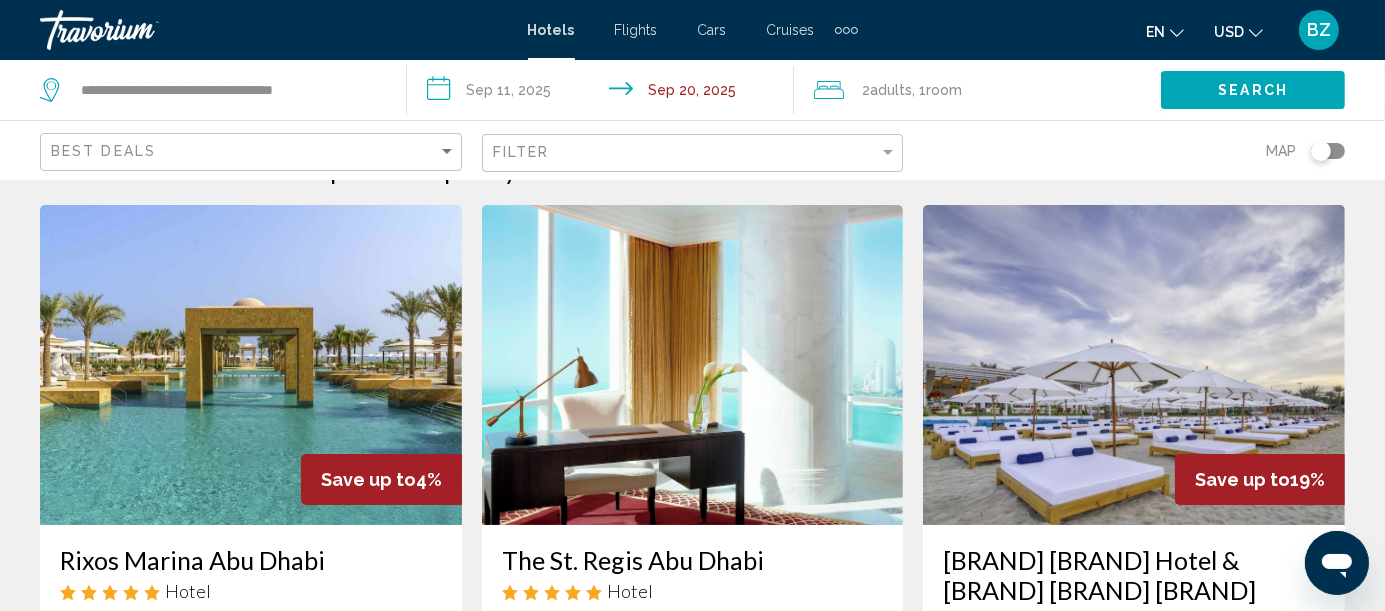 scroll, scrollTop: 0, scrollLeft: 0, axis: both 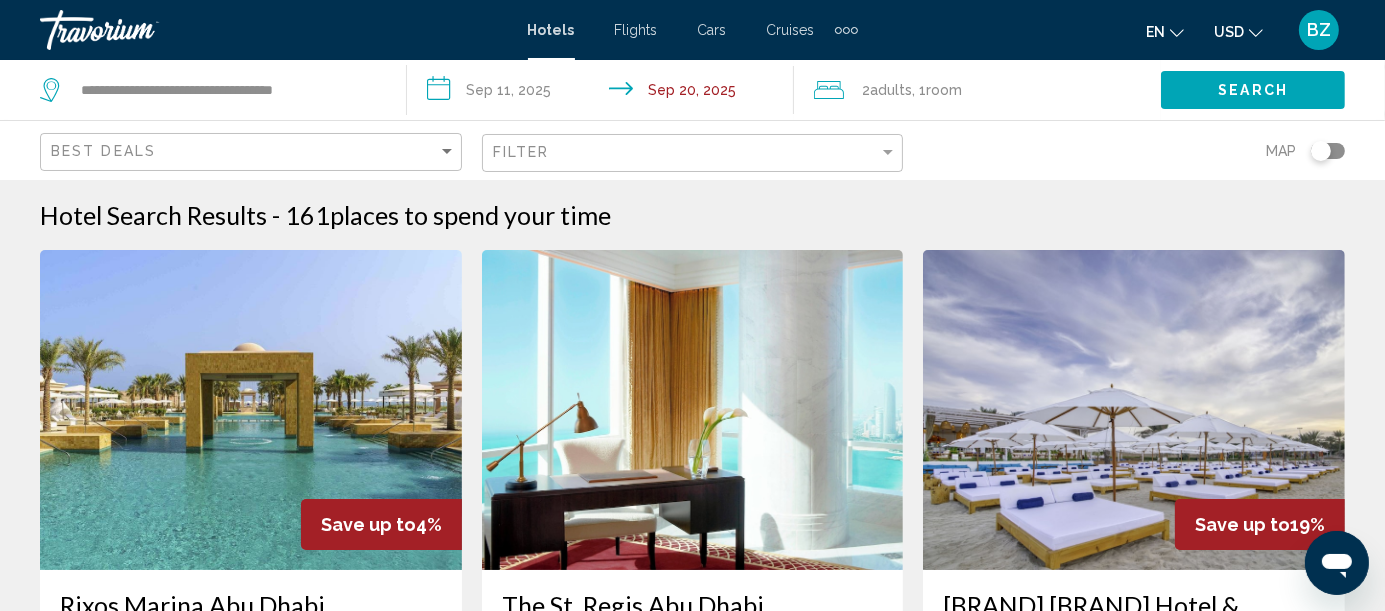 click on "**********" at bounding box center [604, 93] 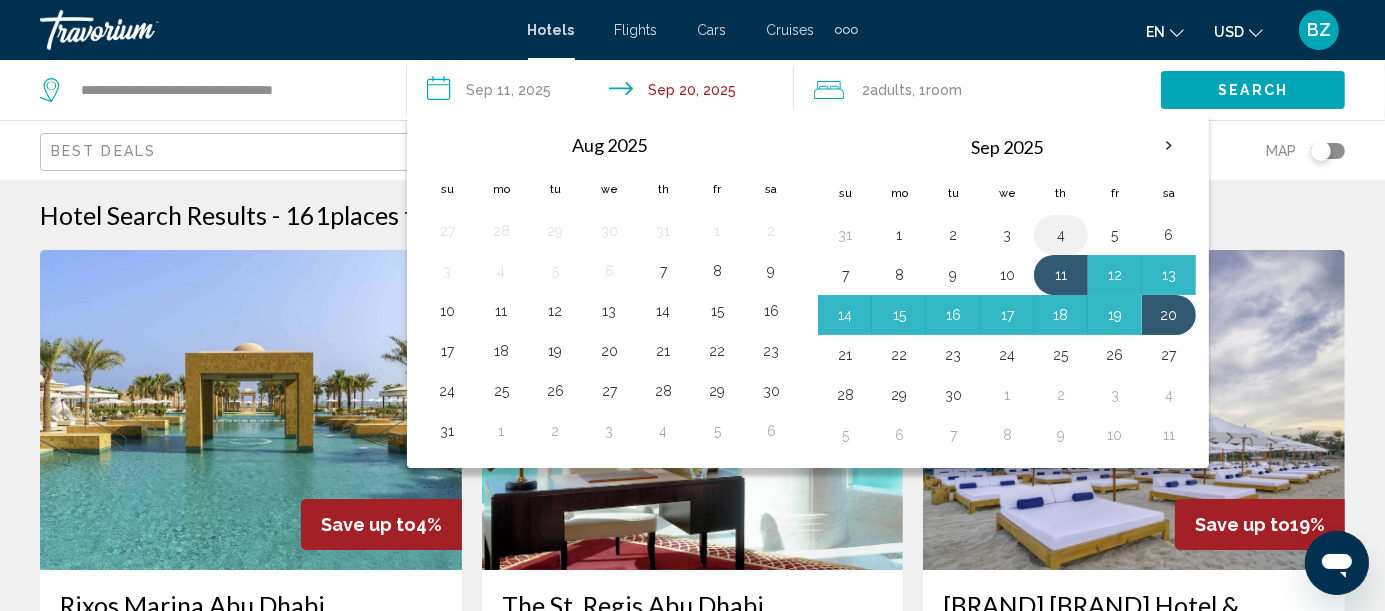 click on "4" at bounding box center (1061, 235) 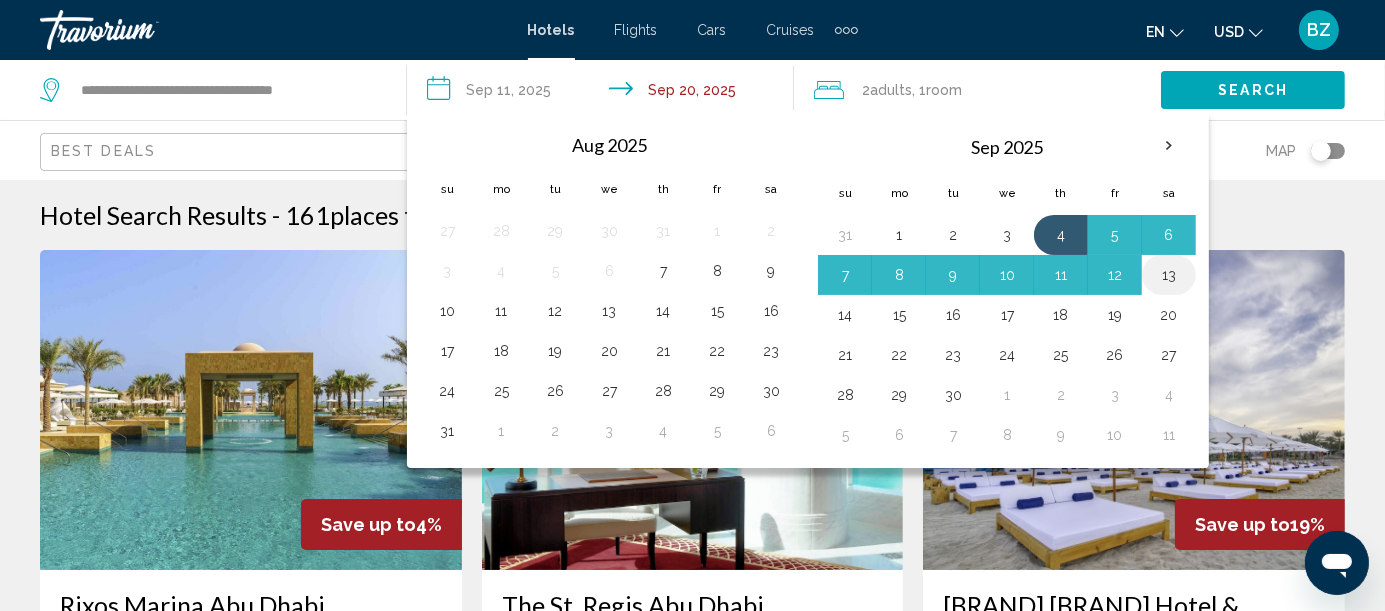 click on "13" at bounding box center (1169, 275) 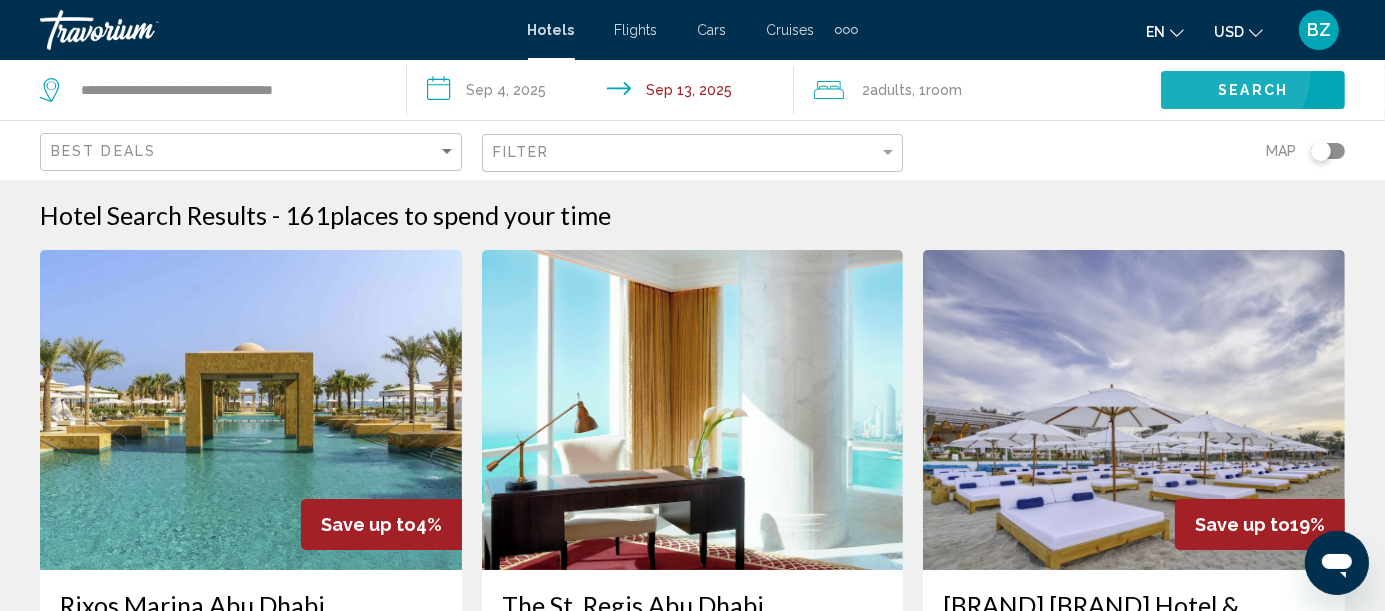 click on "Search" 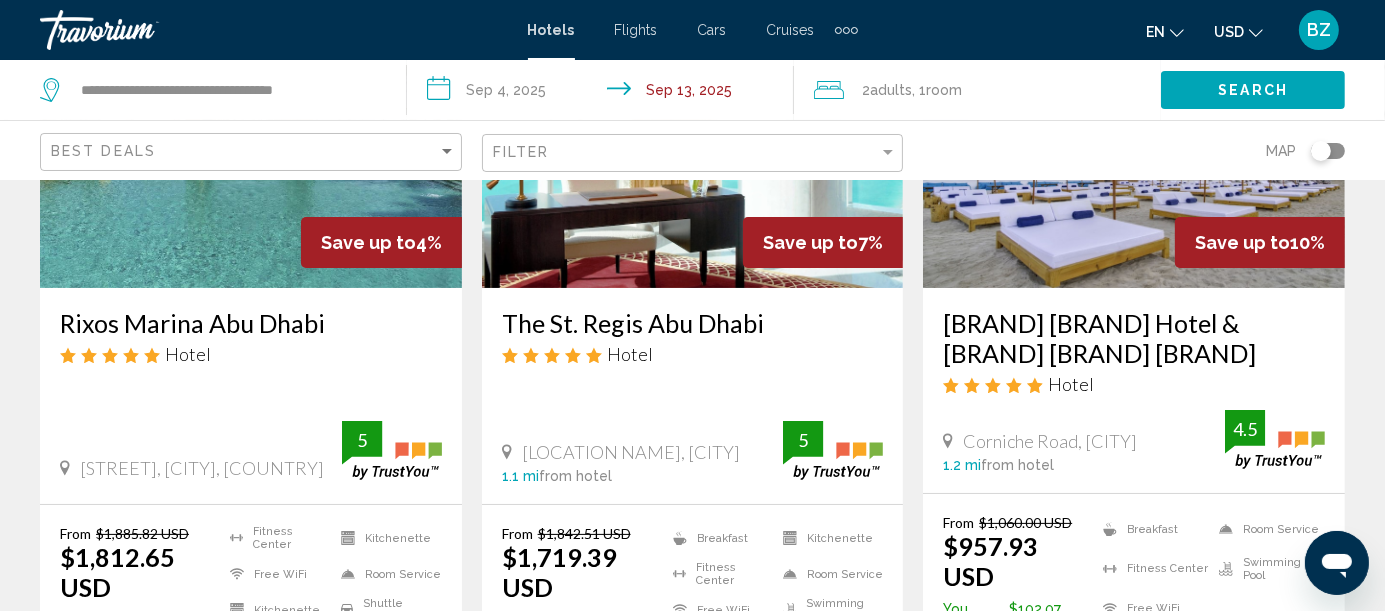 scroll, scrollTop: 333, scrollLeft: 0, axis: vertical 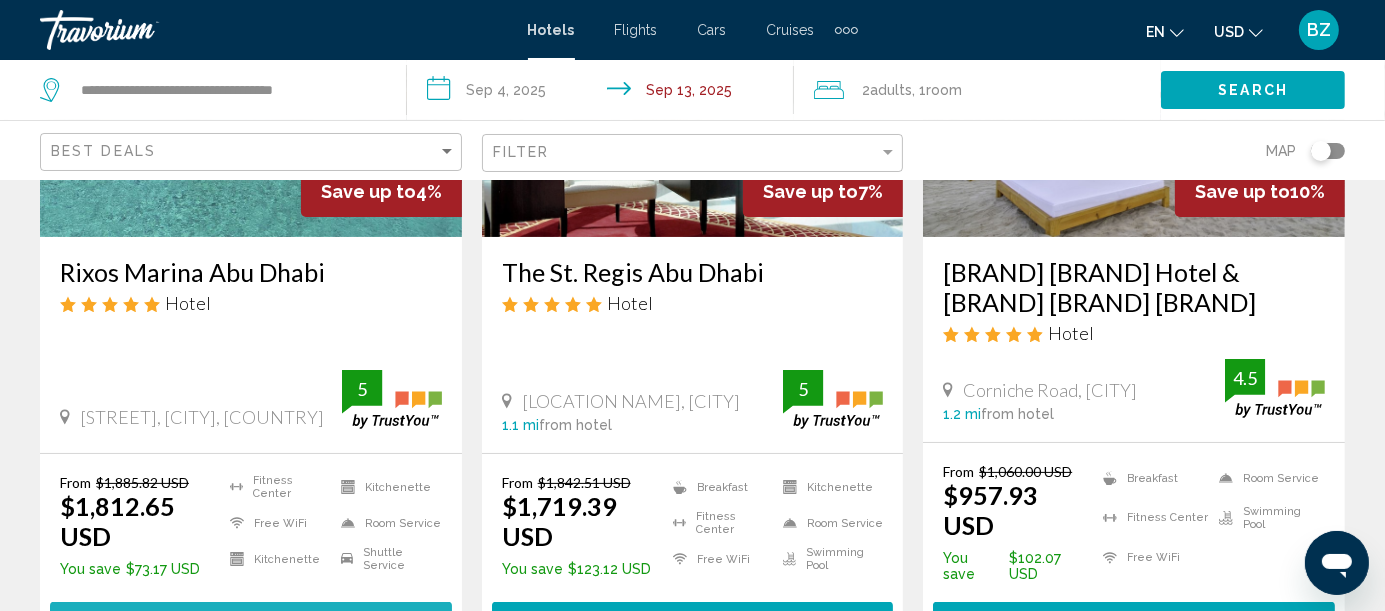 click on "Select Room" at bounding box center [250, 622] 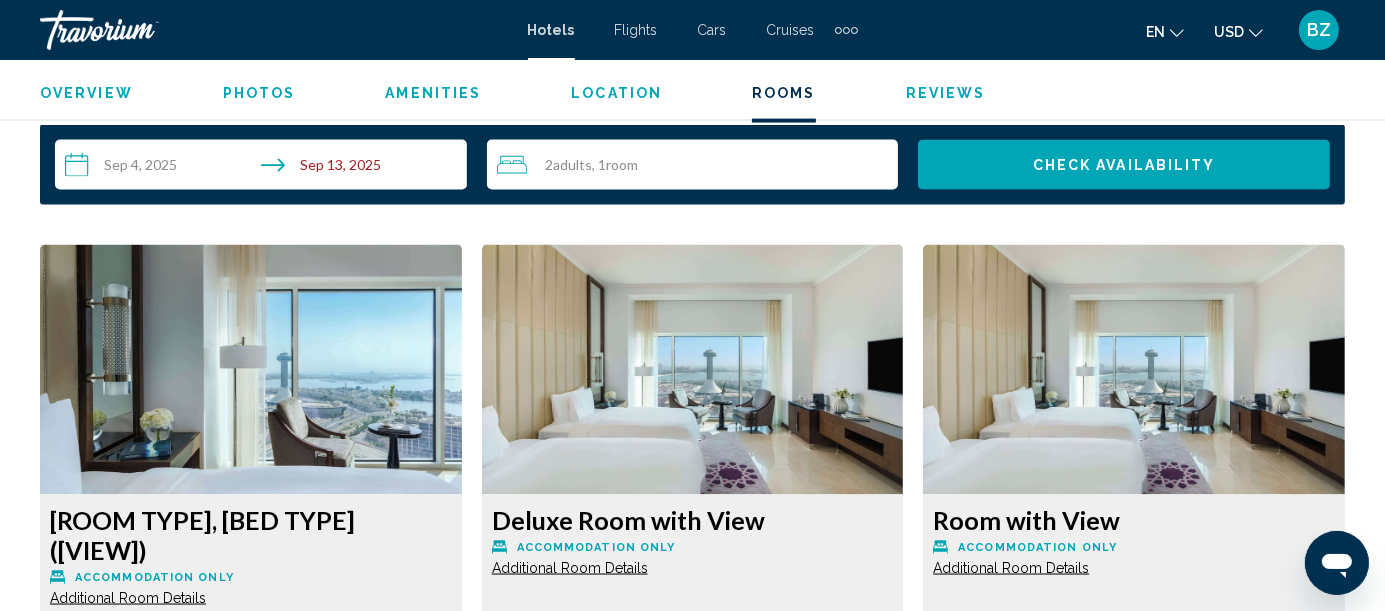 scroll, scrollTop: 2943, scrollLeft: 0, axis: vertical 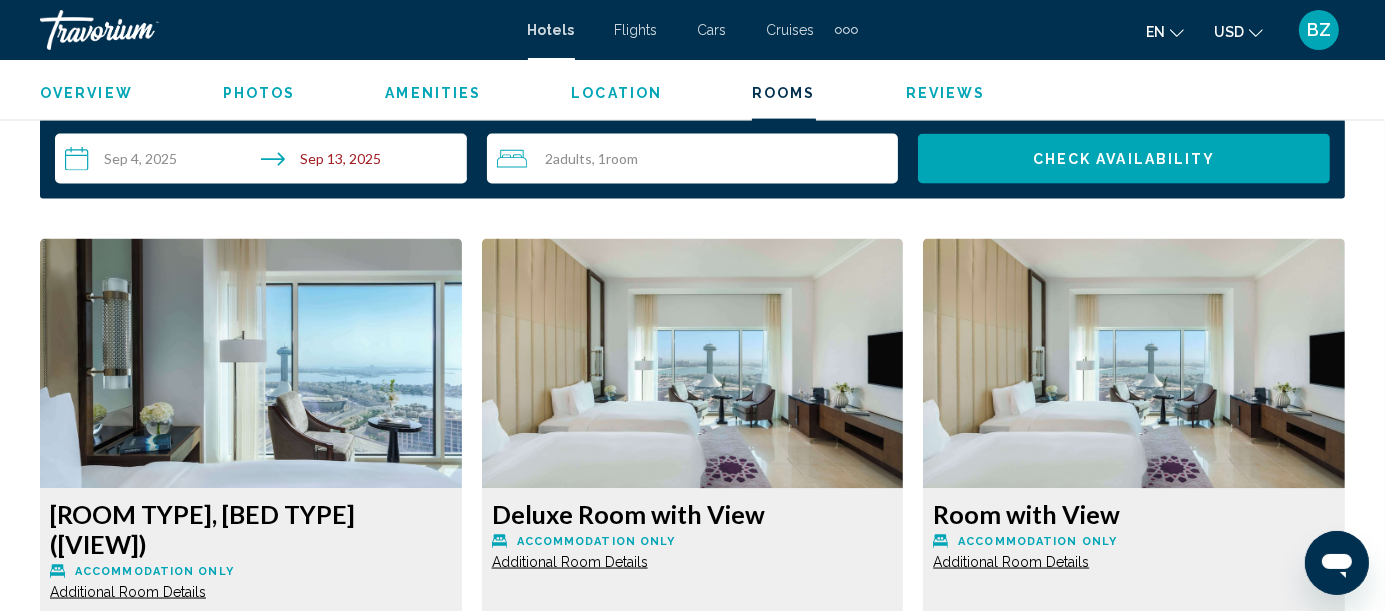 click on "More rates" at bounding box center (146, 905) 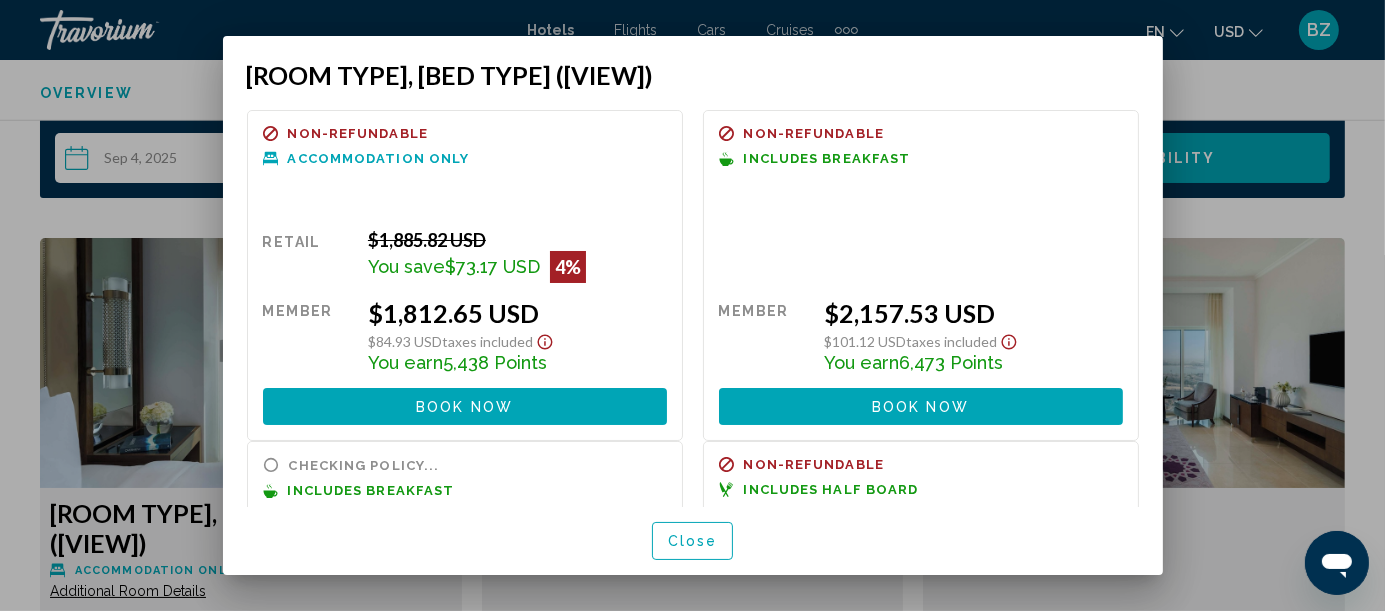 scroll, scrollTop: 0, scrollLeft: 0, axis: both 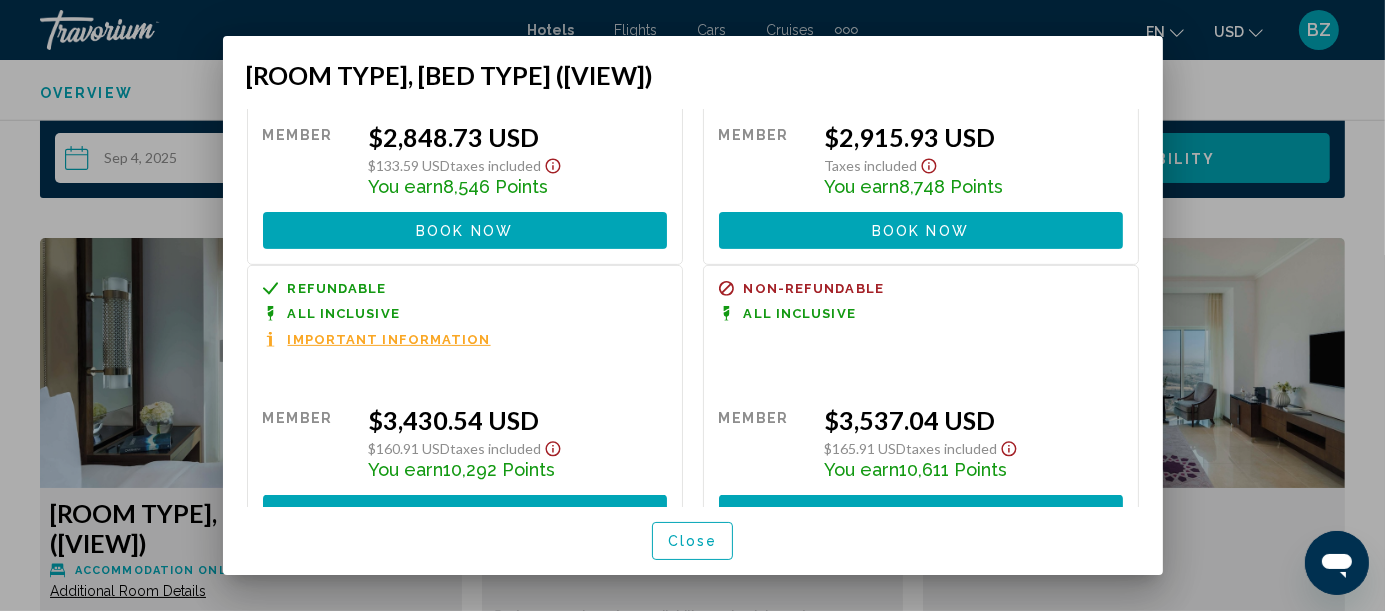 click at bounding box center [692, 305] 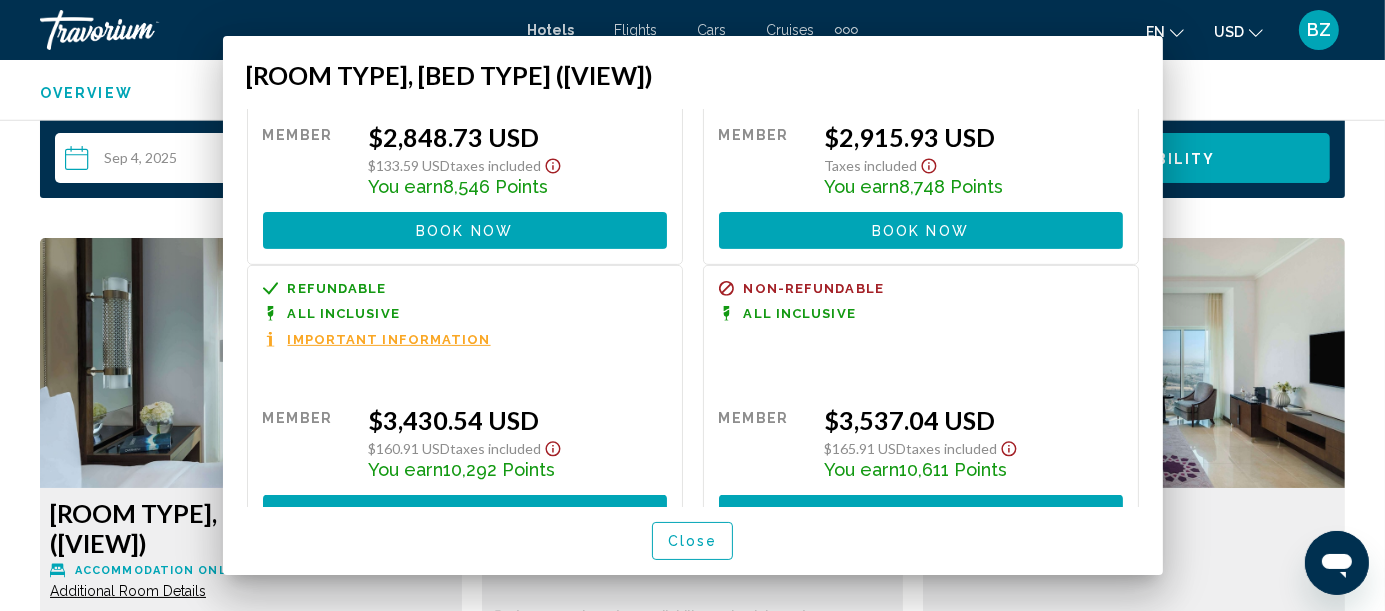 scroll, scrollTop: 2943, scrollLeft: 0, axis: vertical 